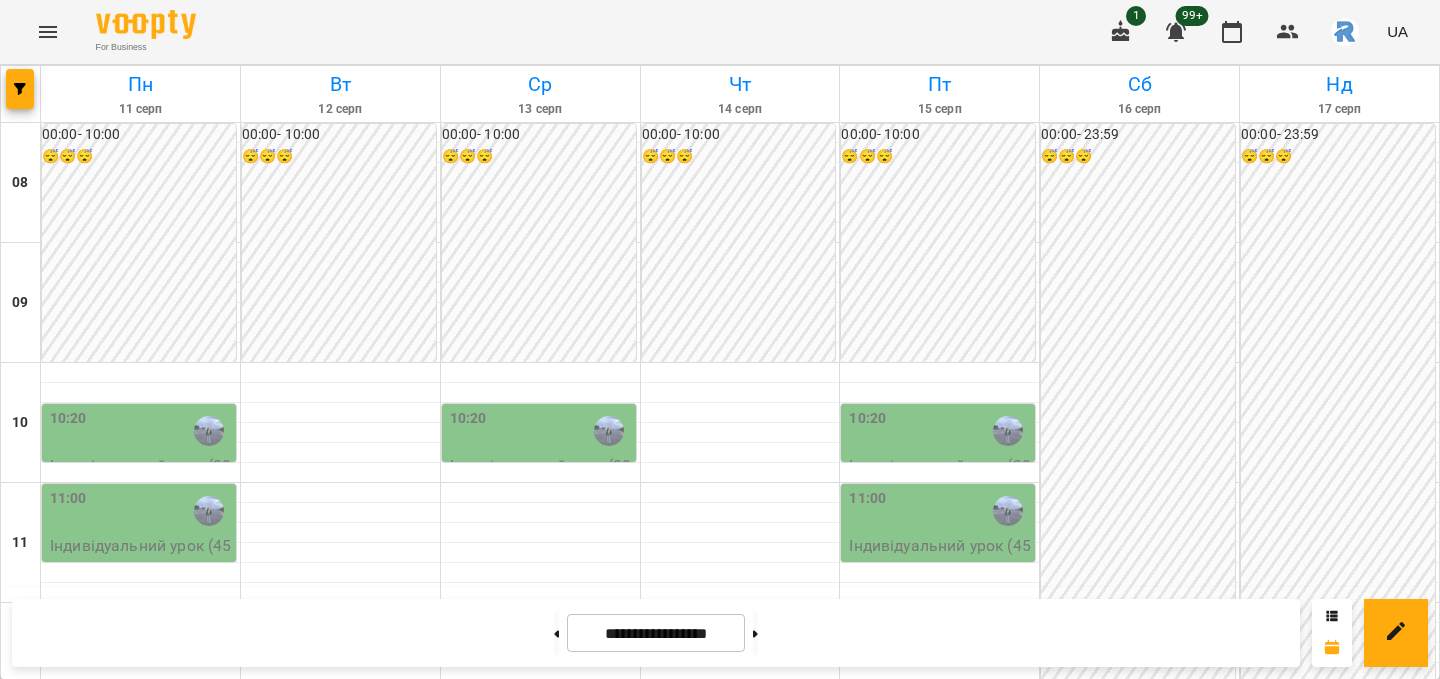scroll, scrollTop: 0, scrollLeft: 0, axis: both 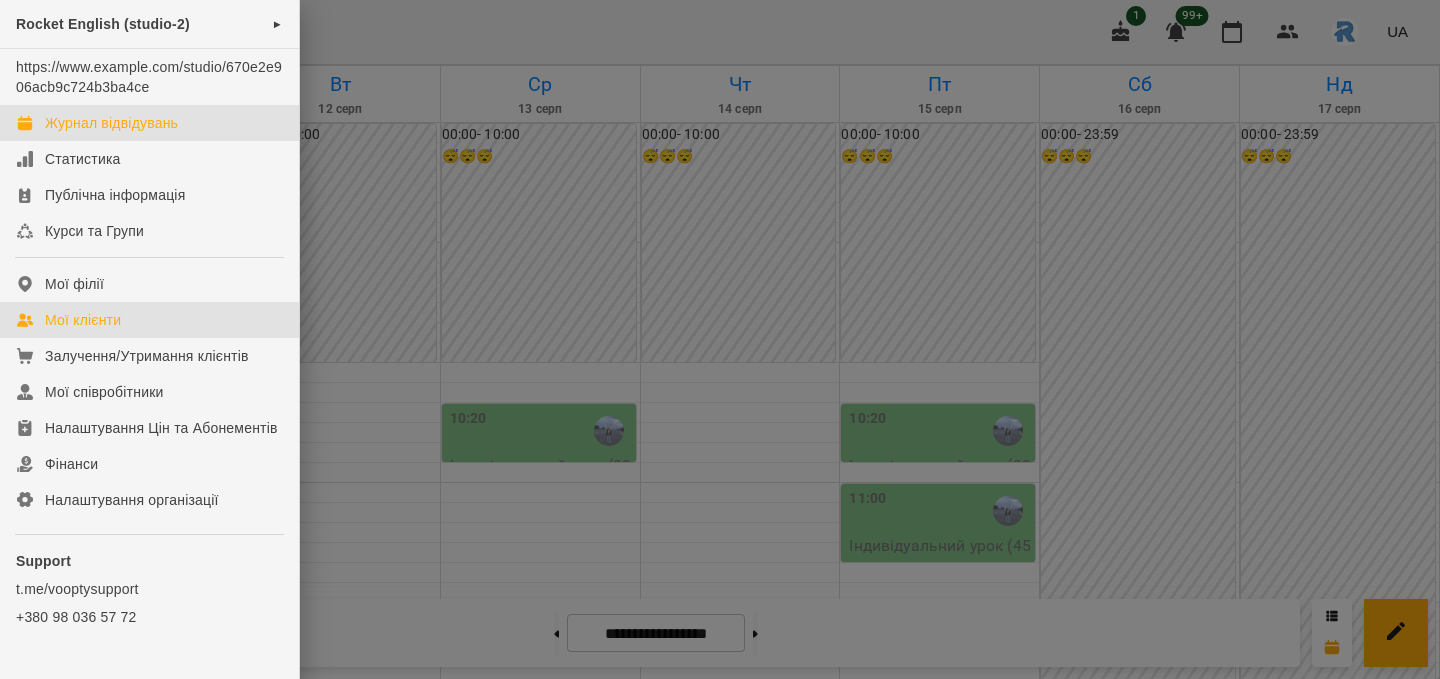 click on "Мої клієнти" at bounding box center [149, 320] 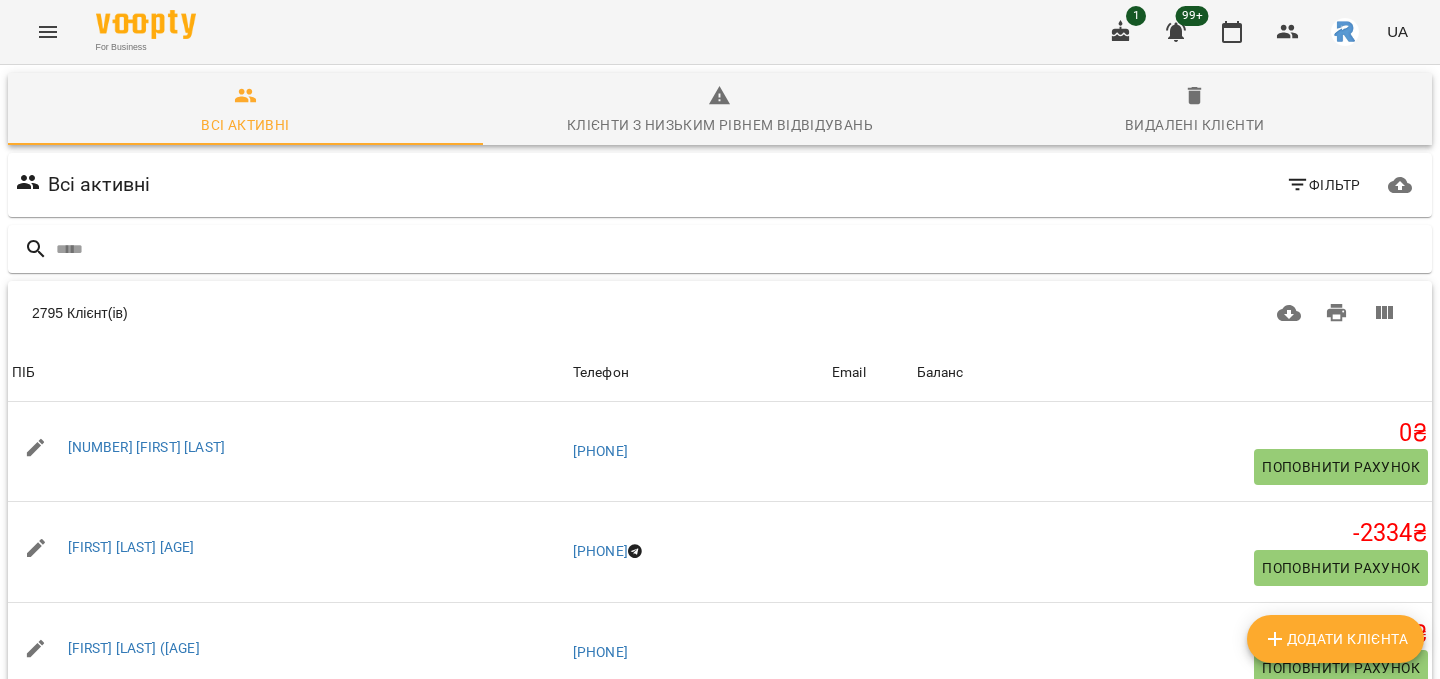 scroll, scrollTop: 68, scrollLeft: 0, axis: vertical 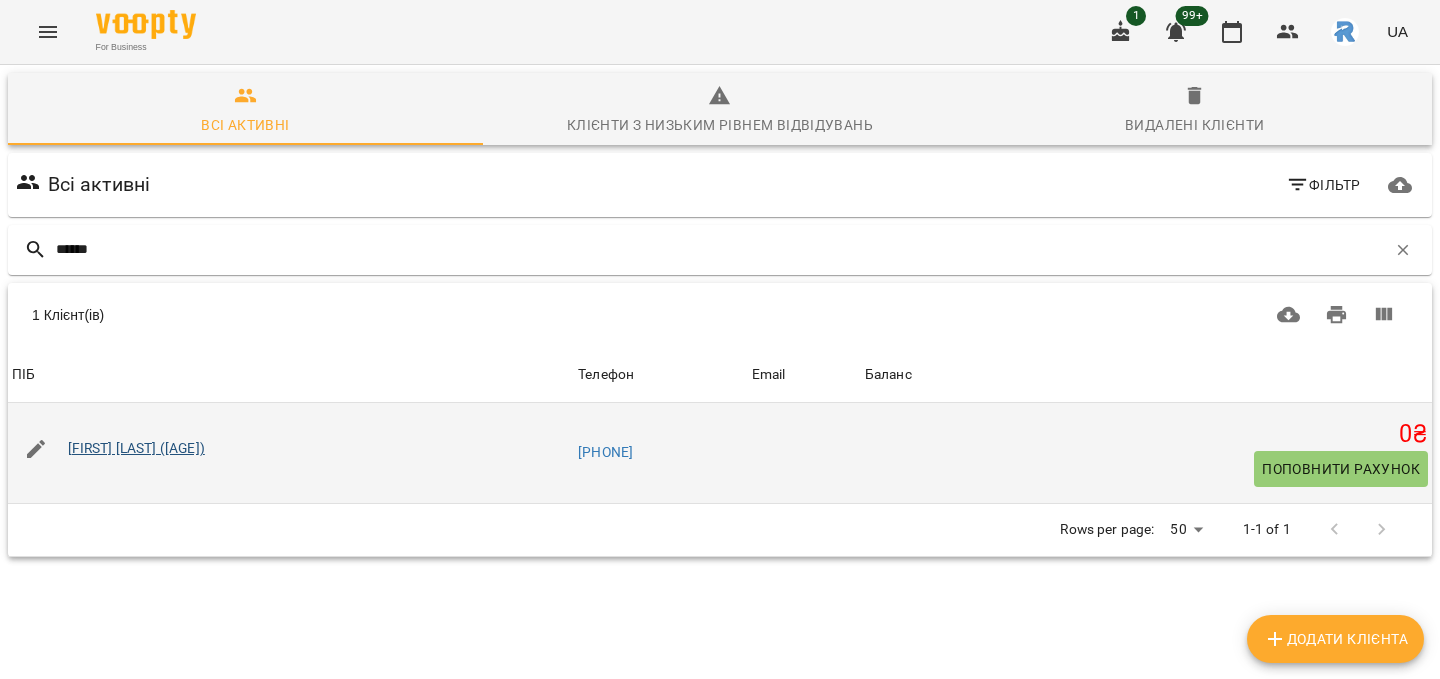 type on "*****" 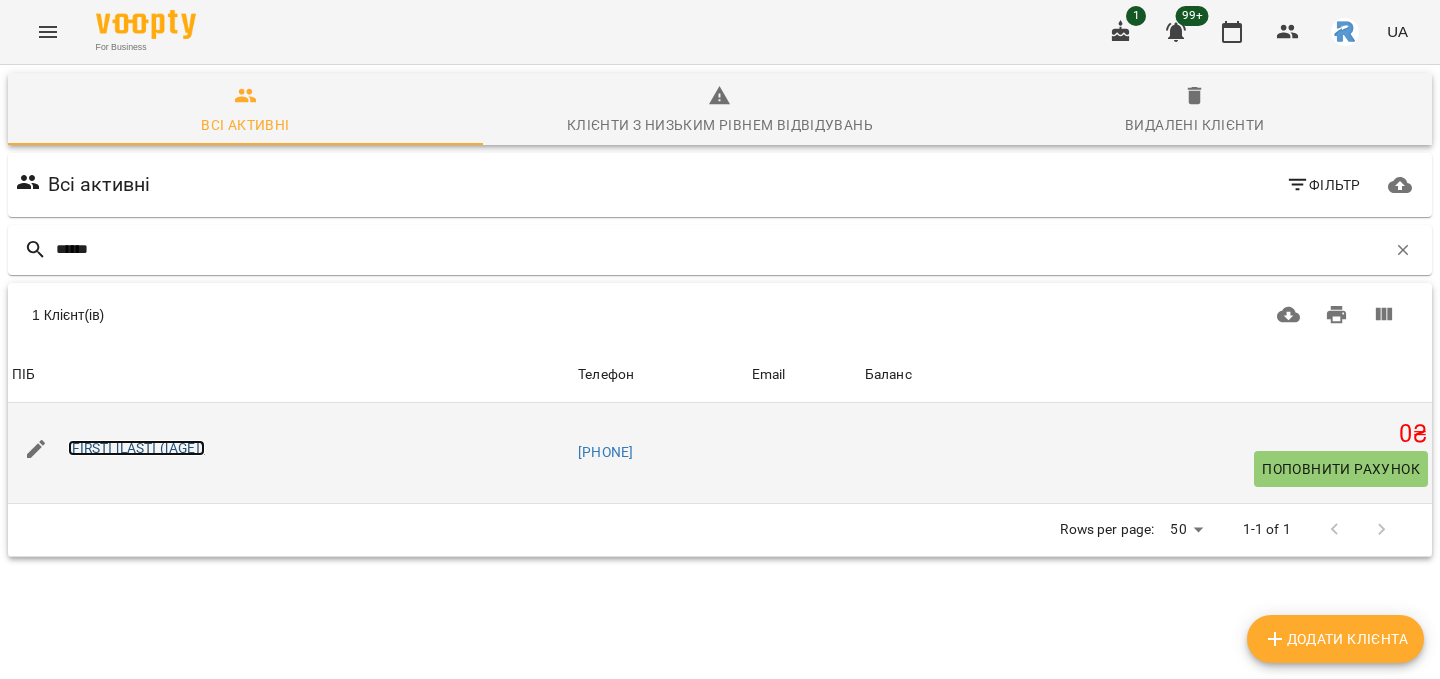 click on "[FIRST] [LAST] ([AGE])" at bounding box center [136, 448] 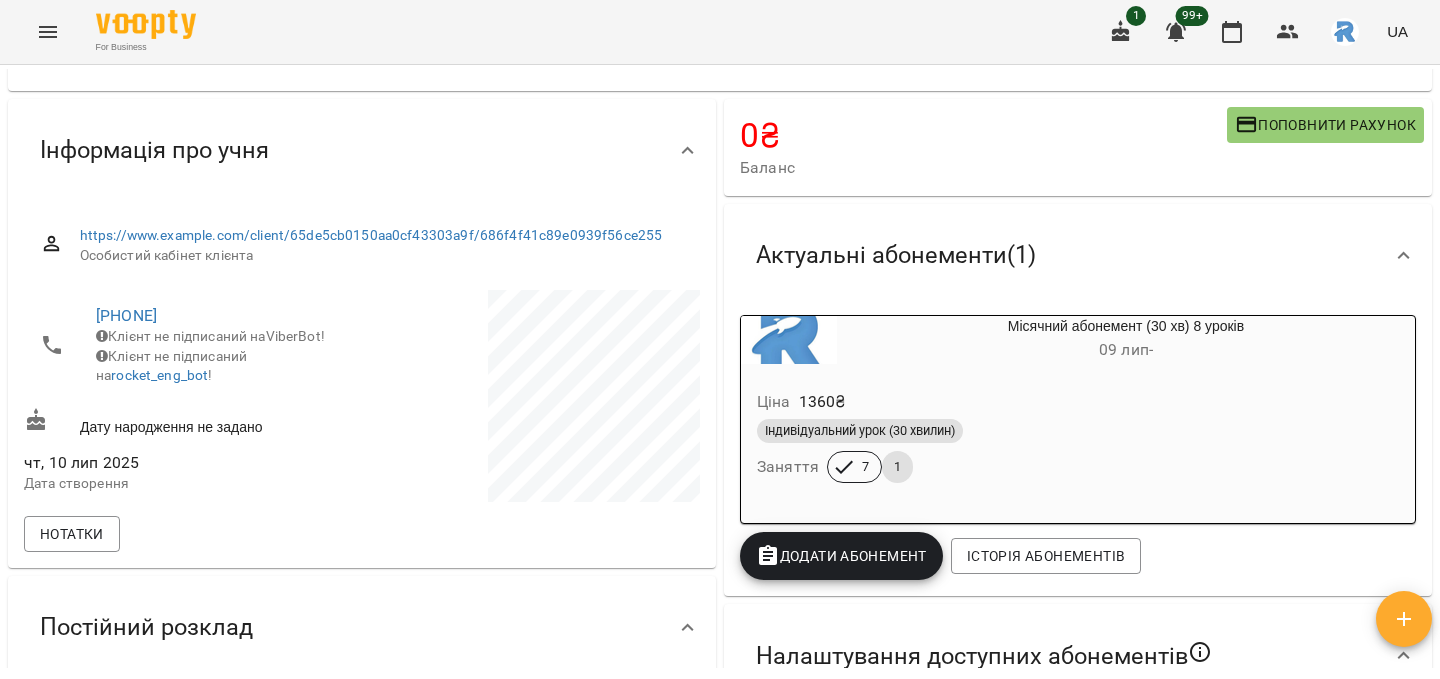 scroll, scrollTop: 0, scrollLeft: 0, axis: both 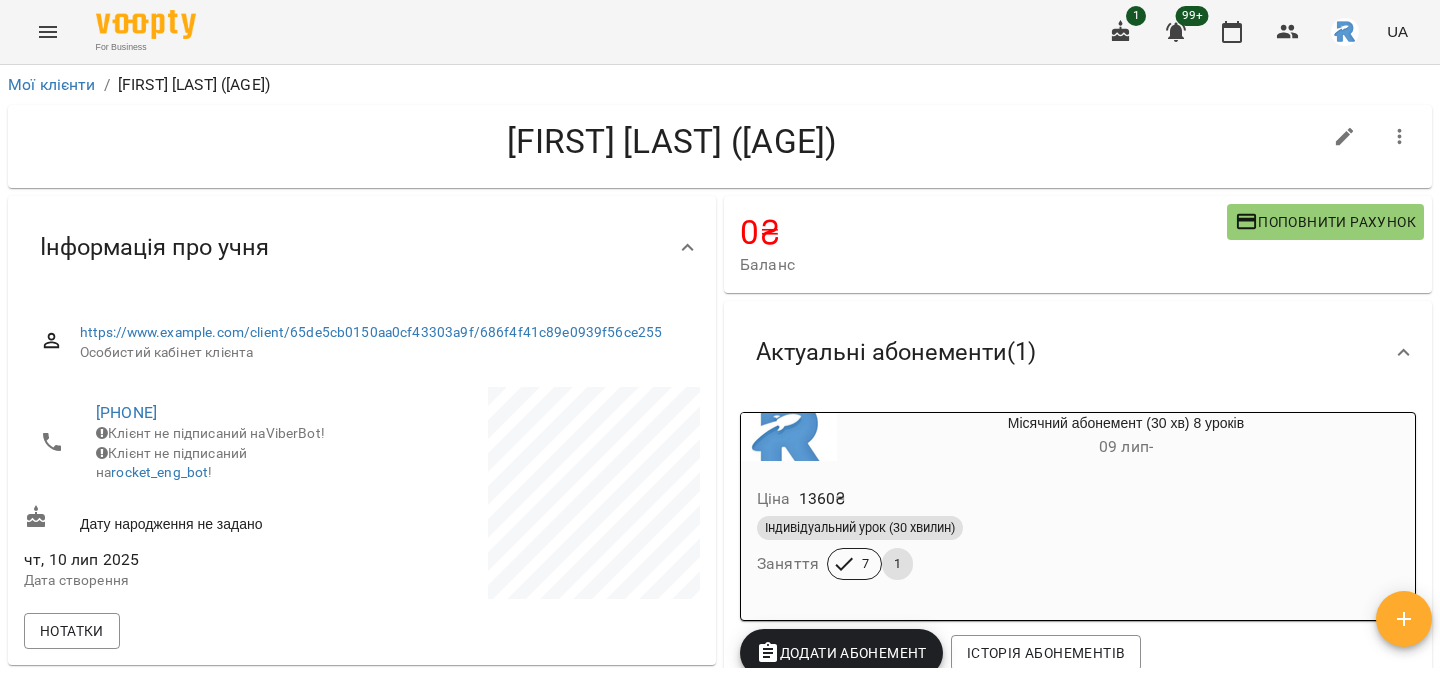 click 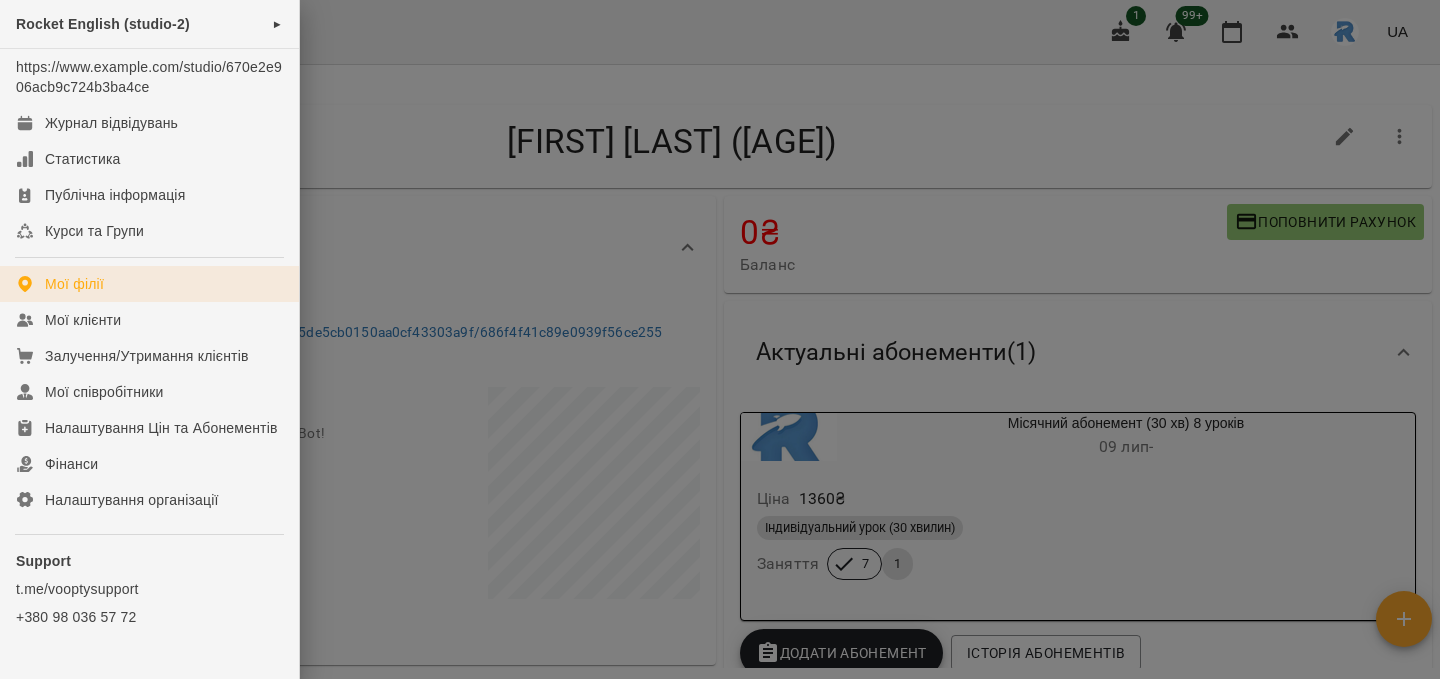 click on "Мої філії" at bounding box center (149, 284) 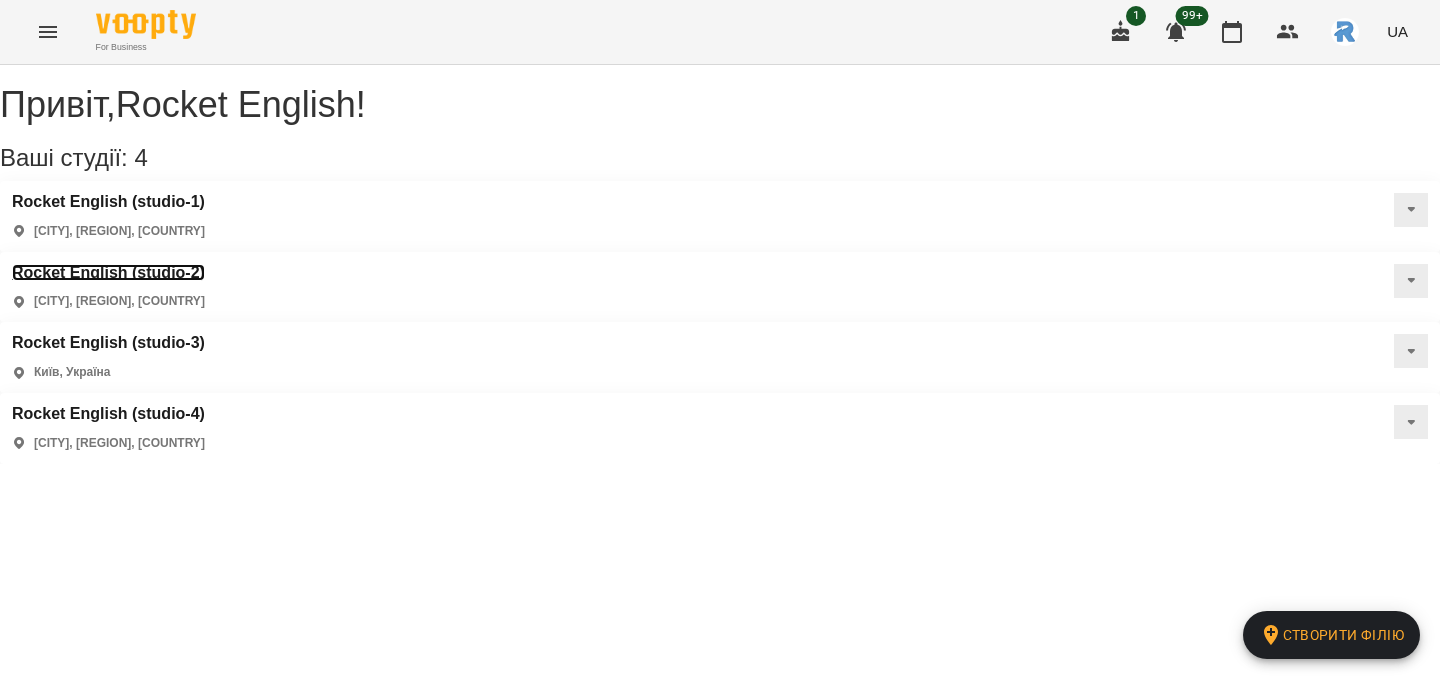 click on "Rocket English (studio-2)" at bounding box center (108, 273) 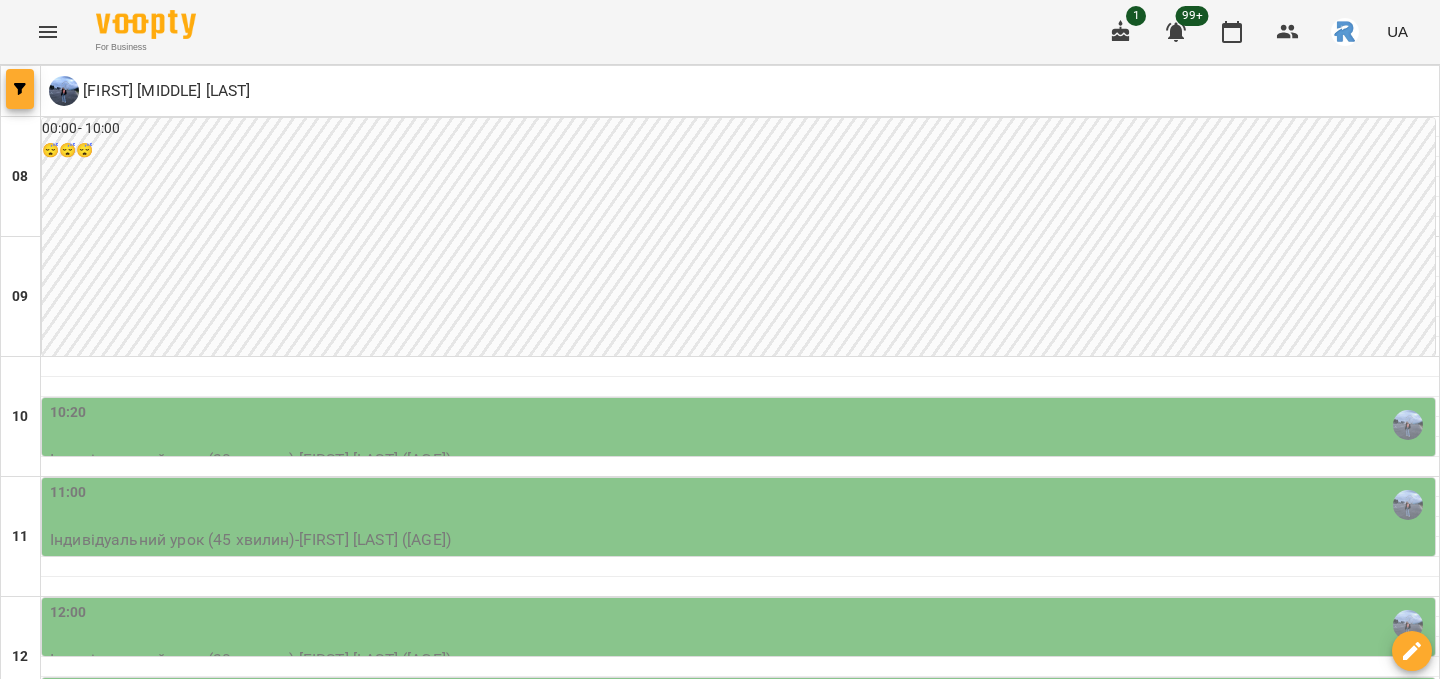 click at bounding box center (20, 89) 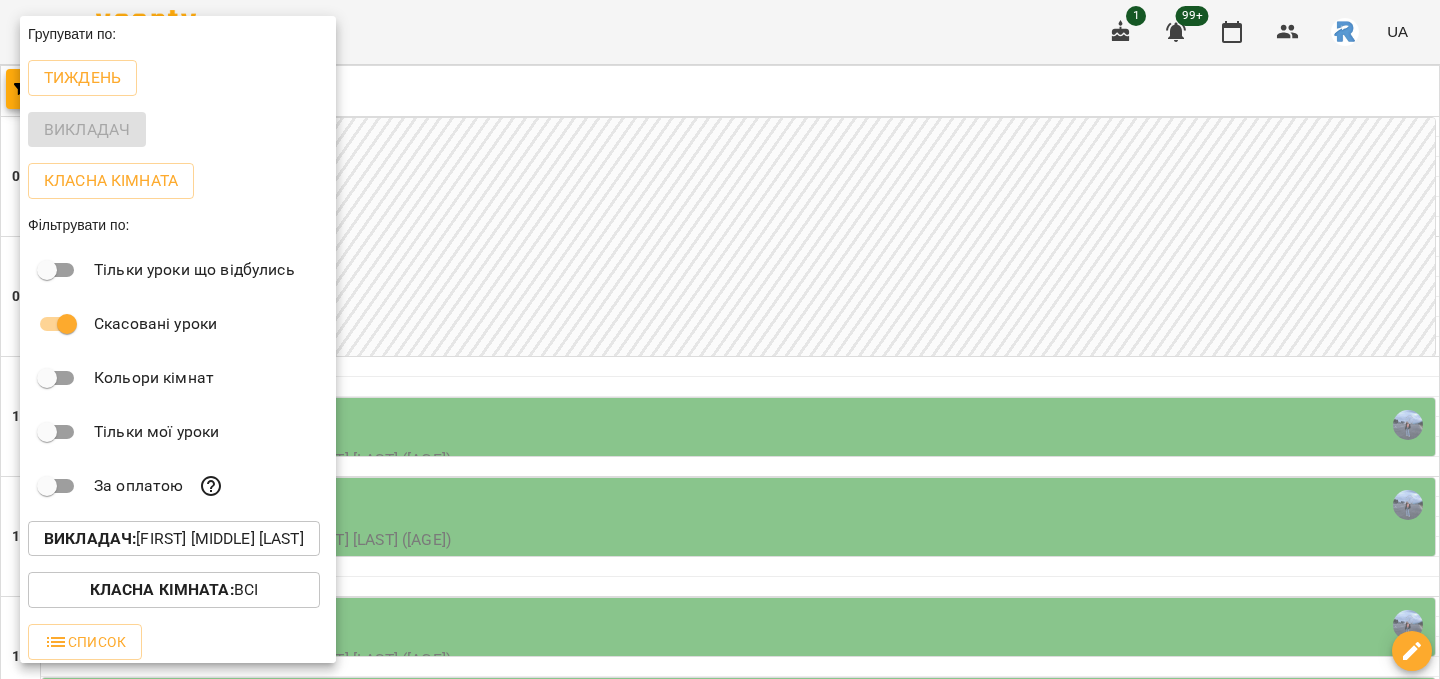 click on "Викладач :  [LAST] [FIRST]" at bounding box center (174, 539) 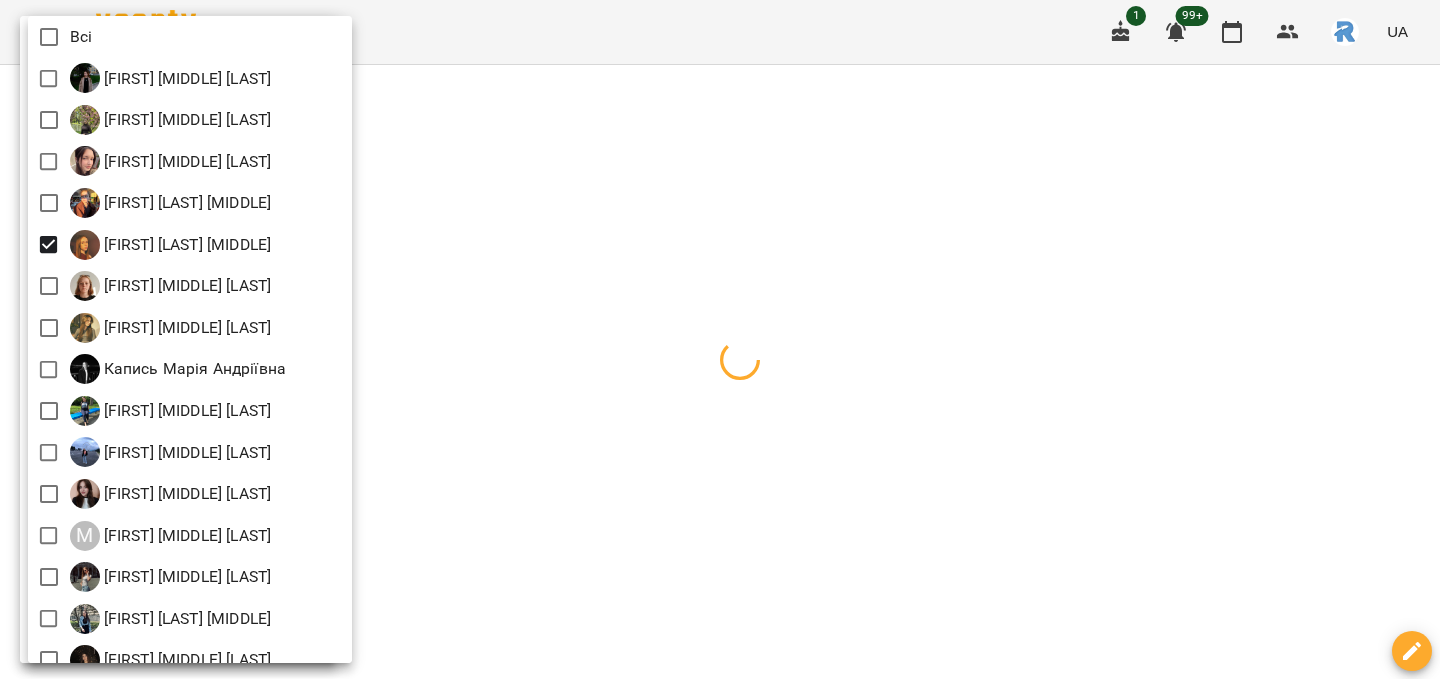 click at bounding box center [720, 339] 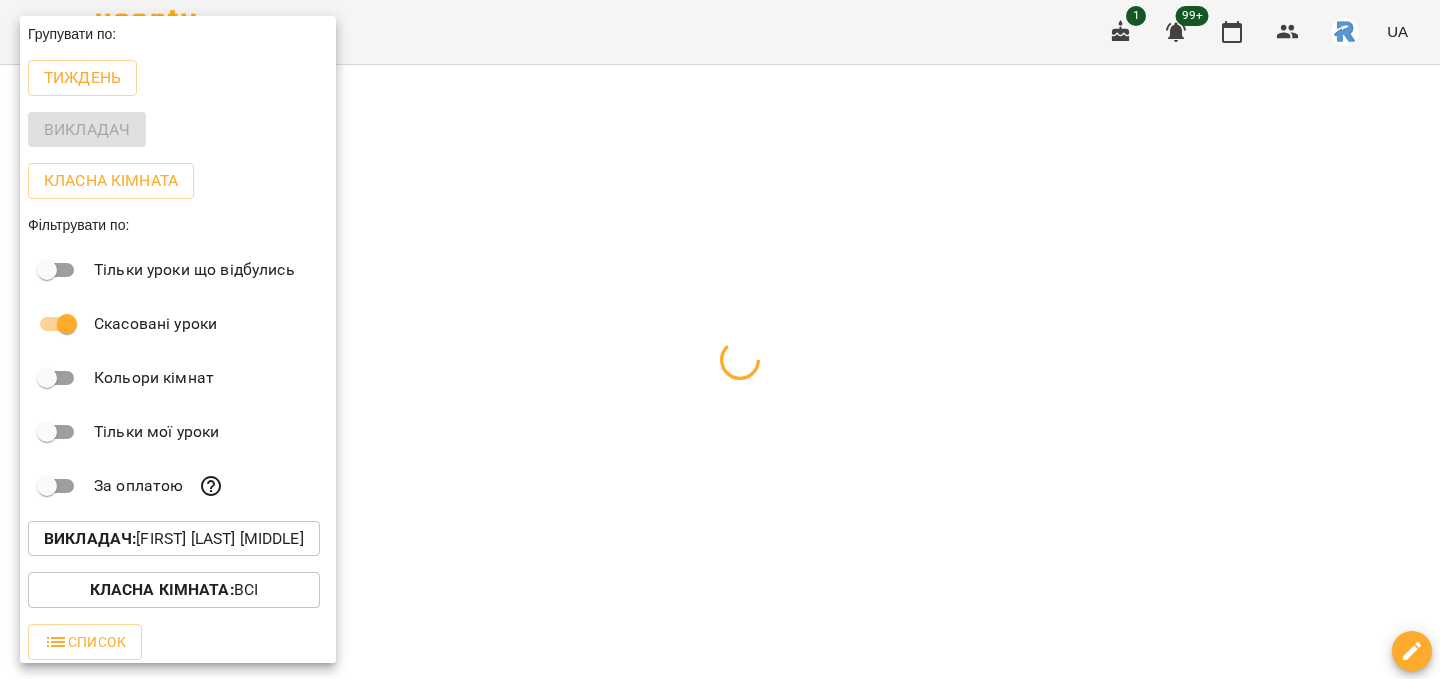click at bounding box center (720, 339) 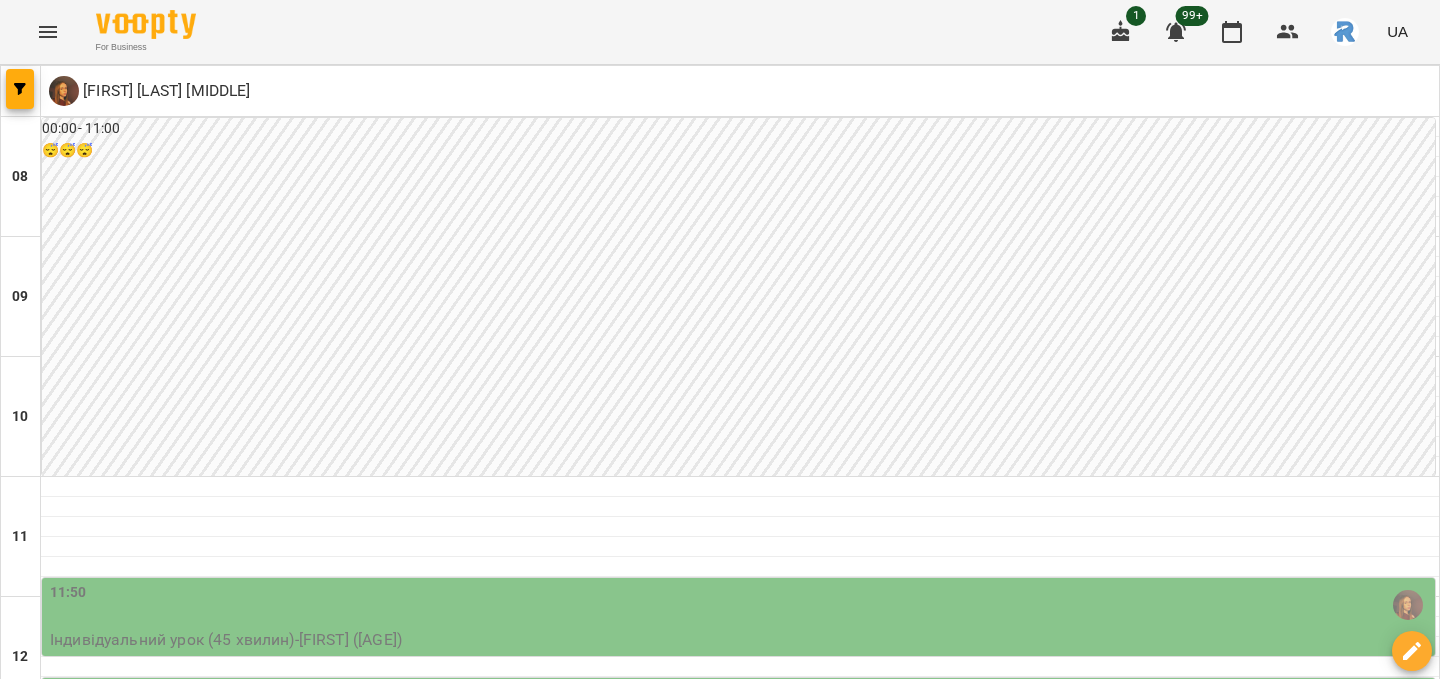 scroll, scrollTop: 944, scrollLeft: 0, axis: vertical 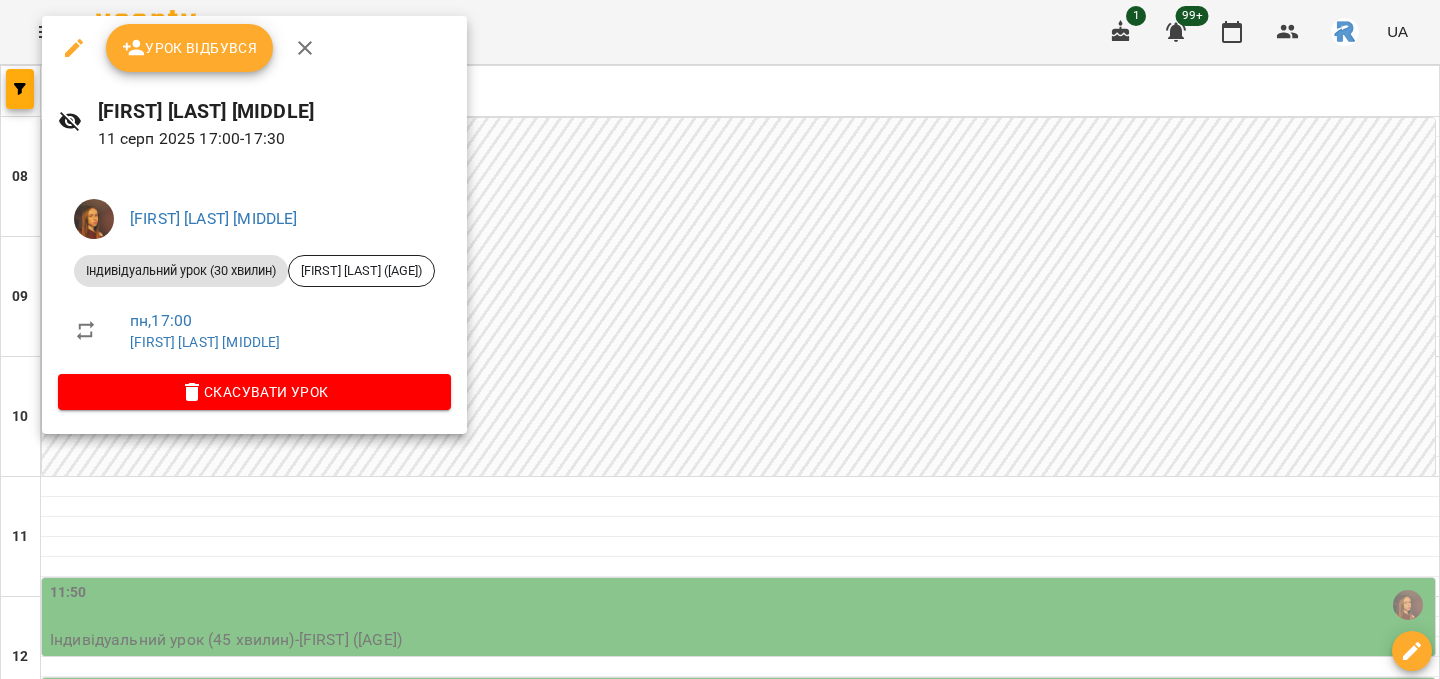 click at bounding box center [720, 339] 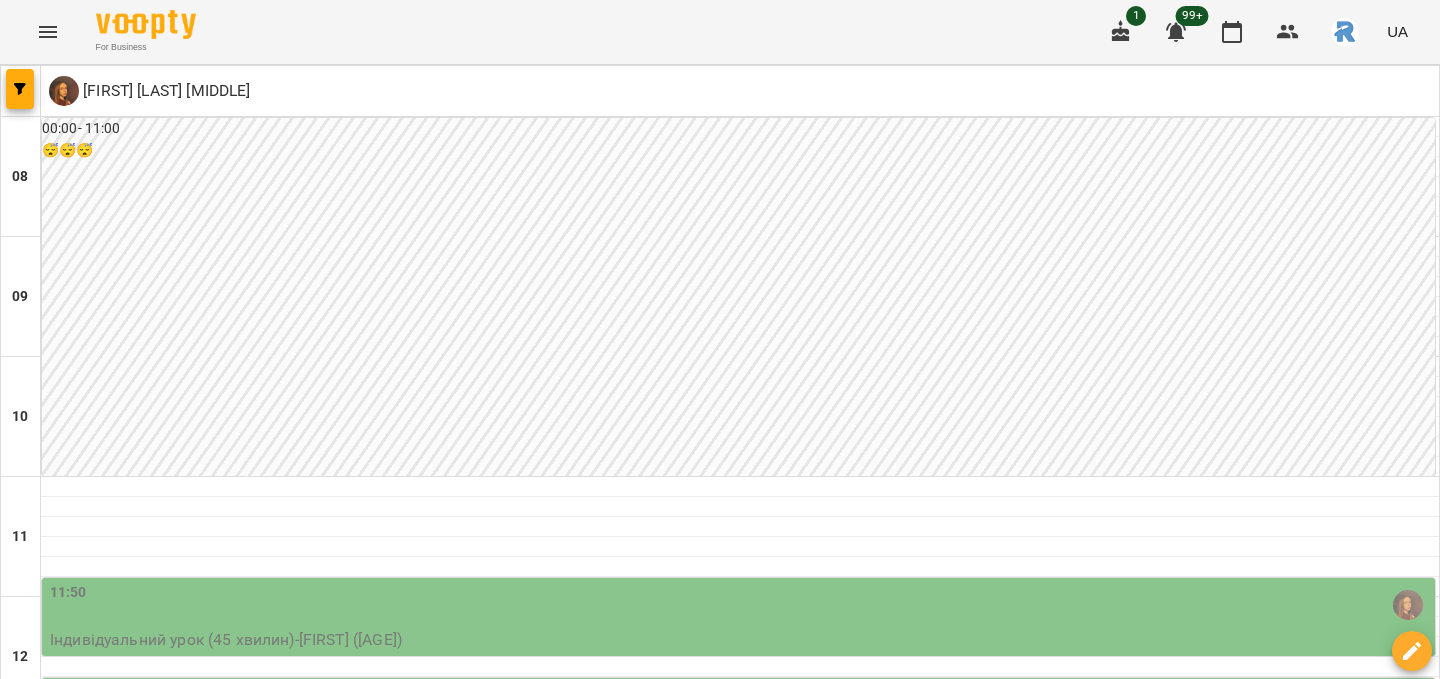 click on "13 серп" at bounding box center [611, 1962] 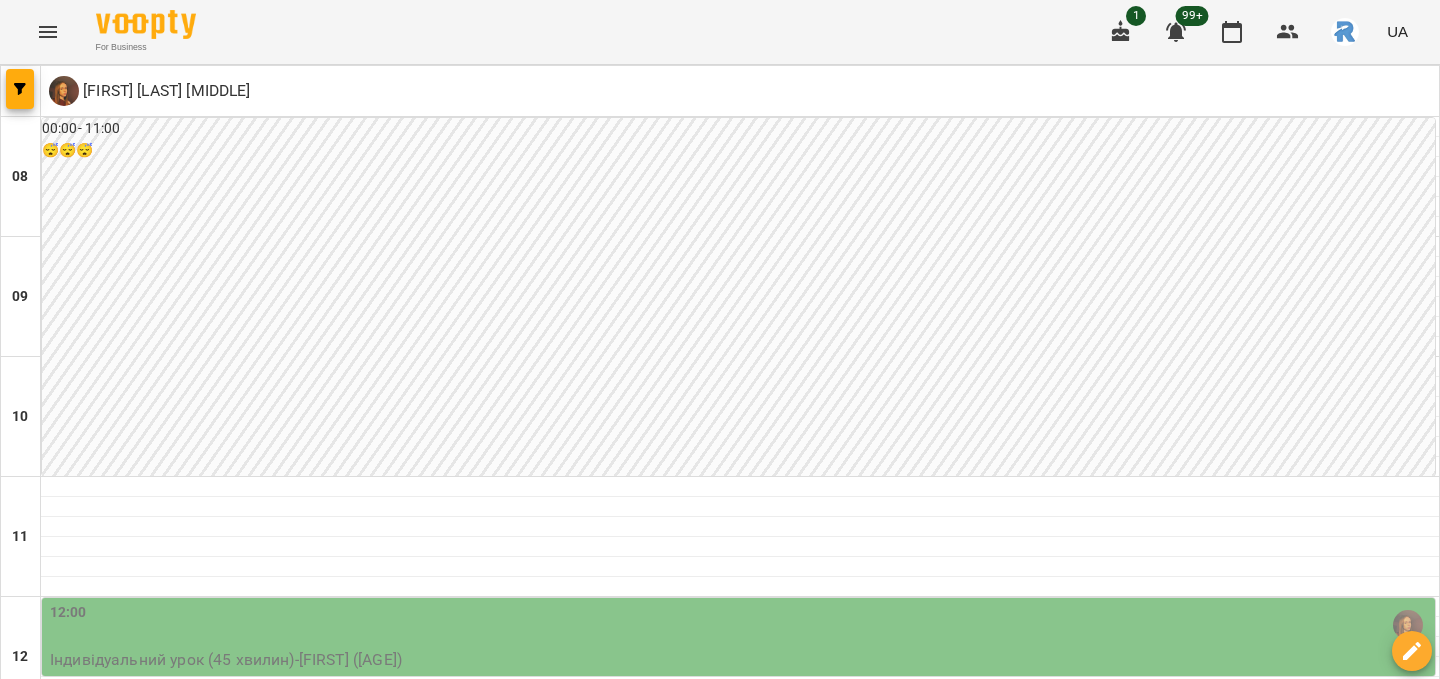 scroll, scrollTop: 858, scrollLeft: 0, axis: vertical 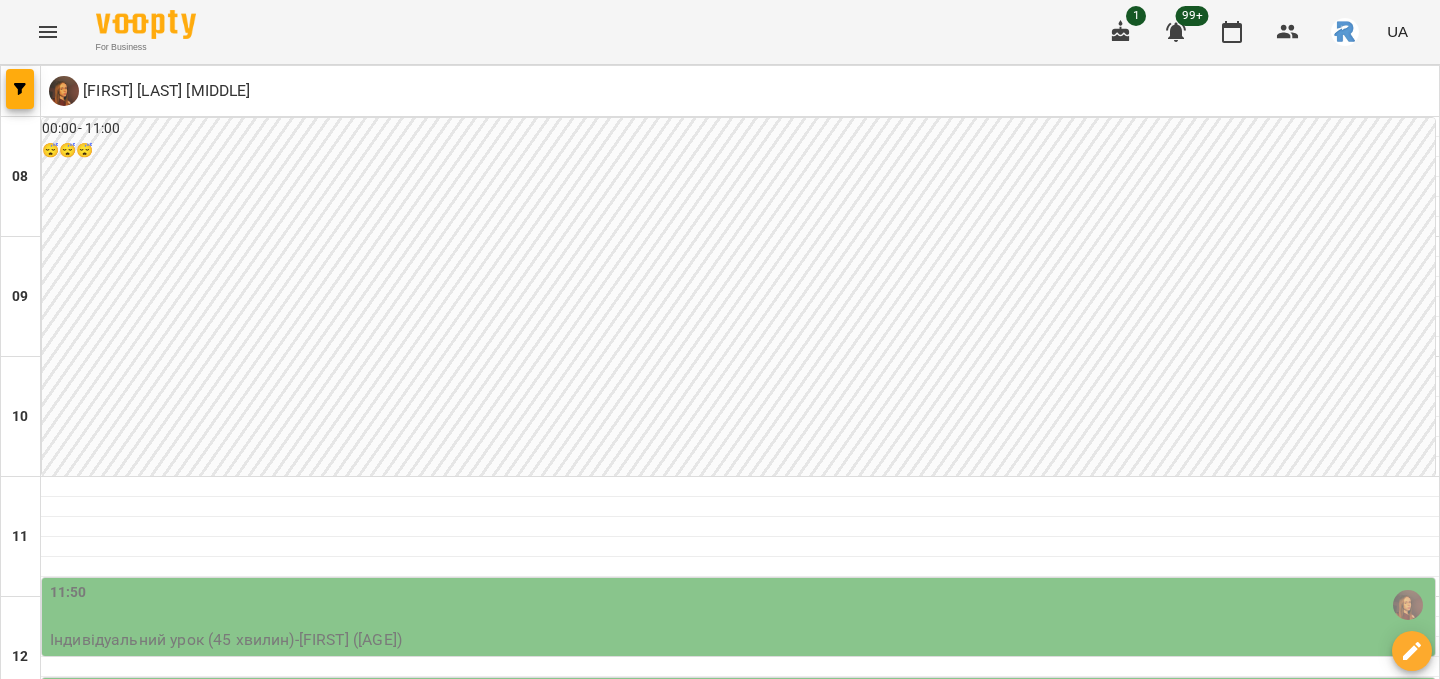 click at bounding box center [819, 2008] 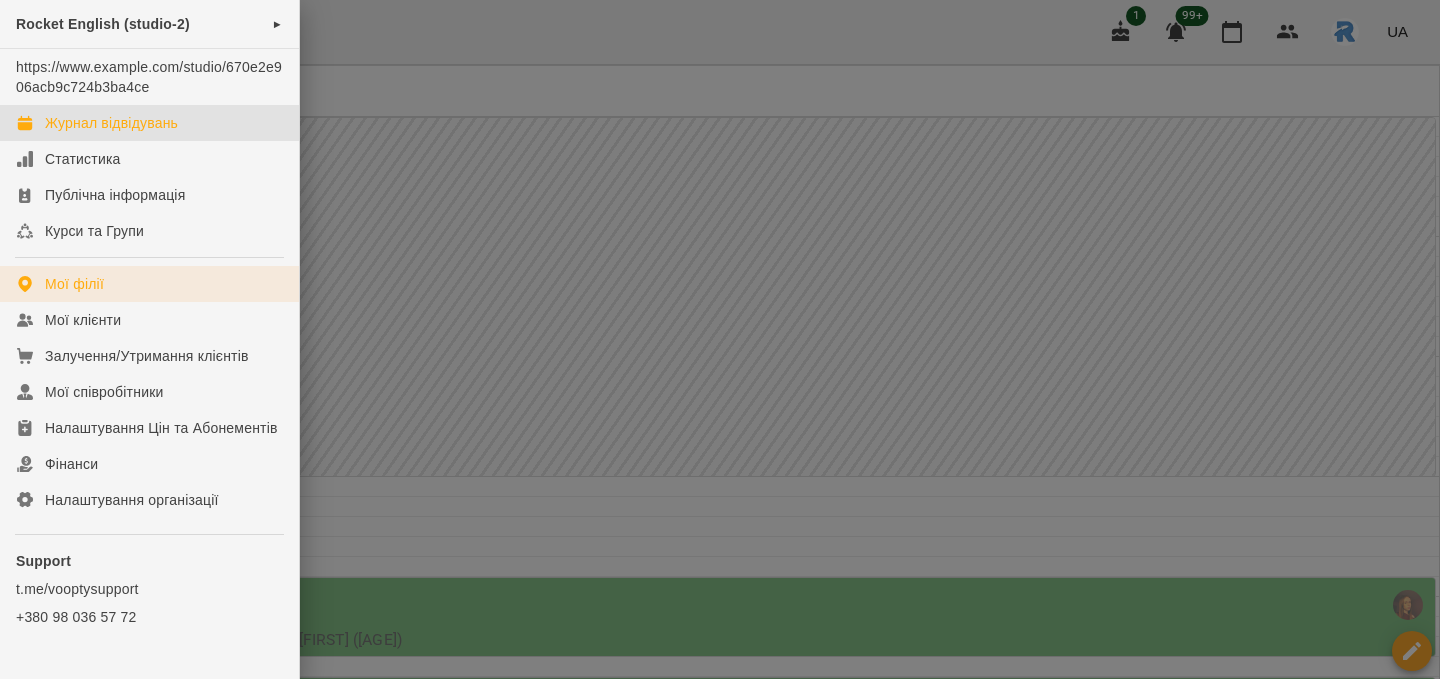 click on "Мої філії" at bounding box center (74, 284) 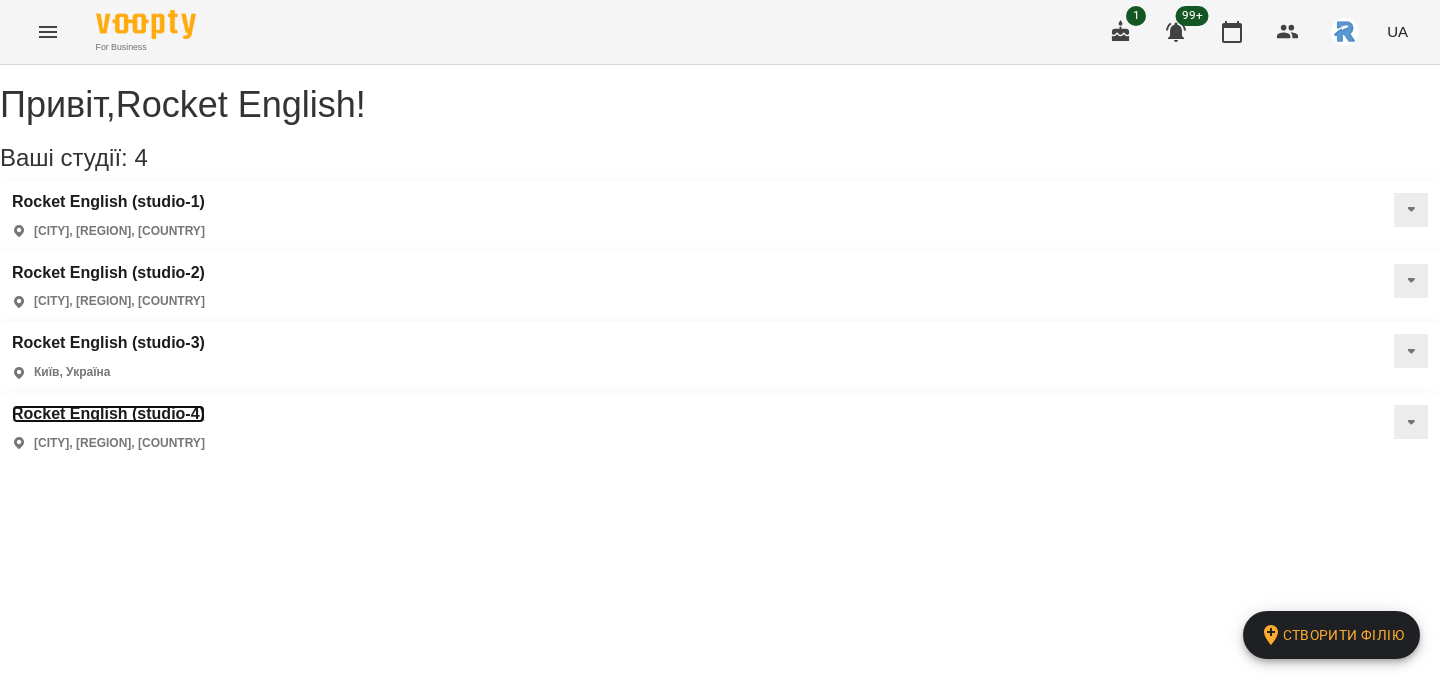 click on "Rocket English (studio-4)" at bounding box center (108, 414) 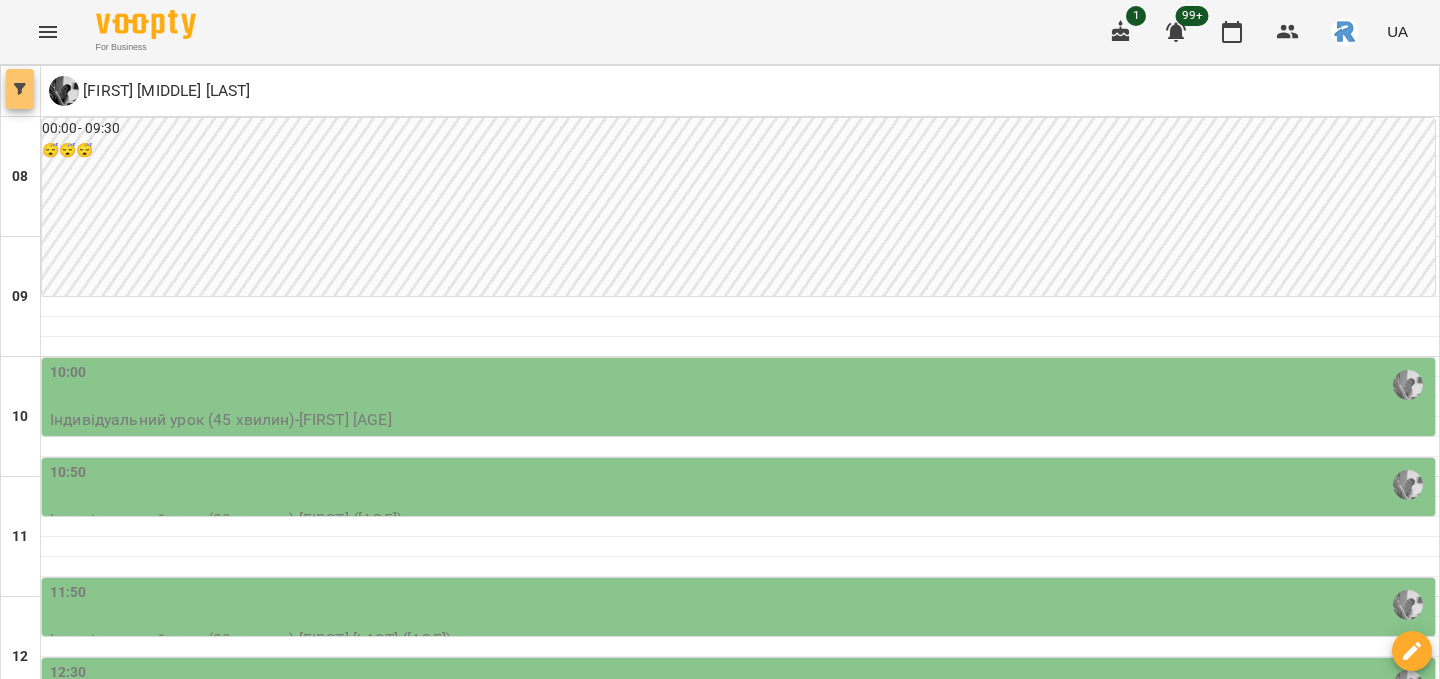 click at bounding box center [20, 89] 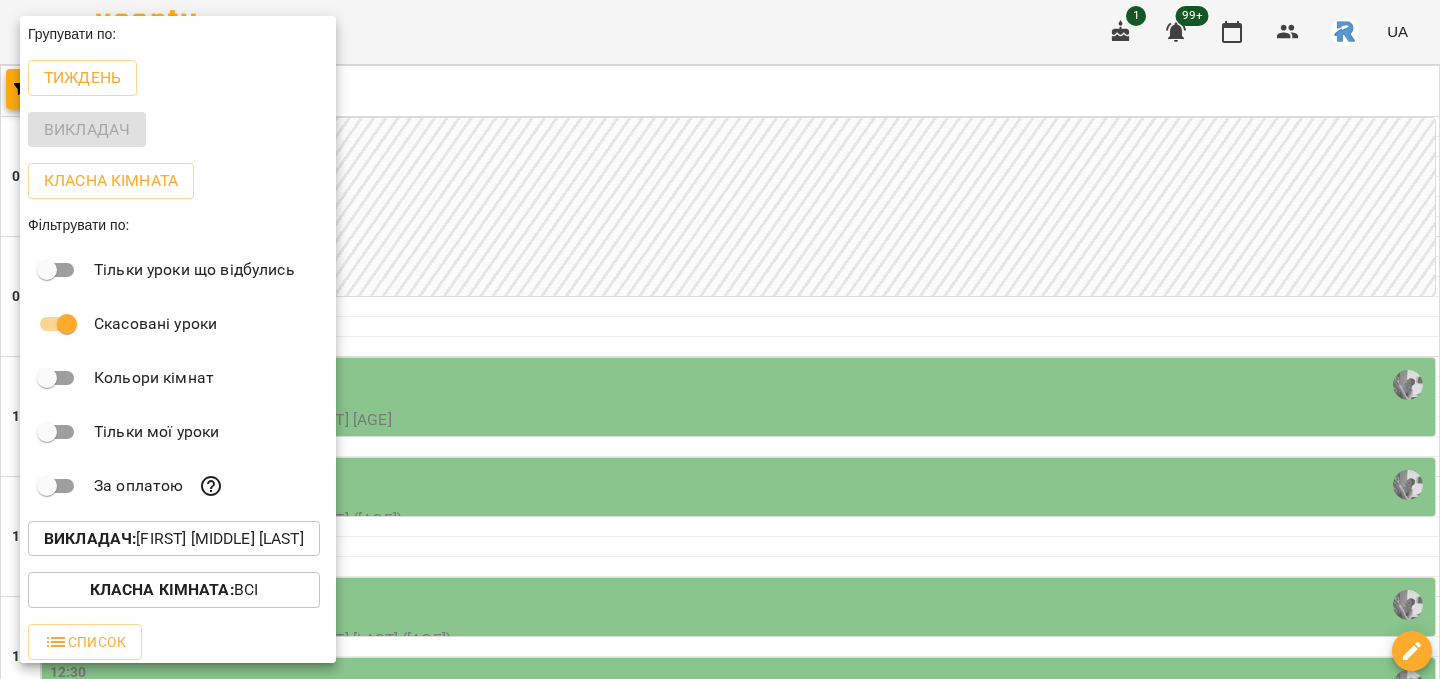 click on "Викладач :  Кирилова Софія Сергіївна" at bounding box center [174, 539] 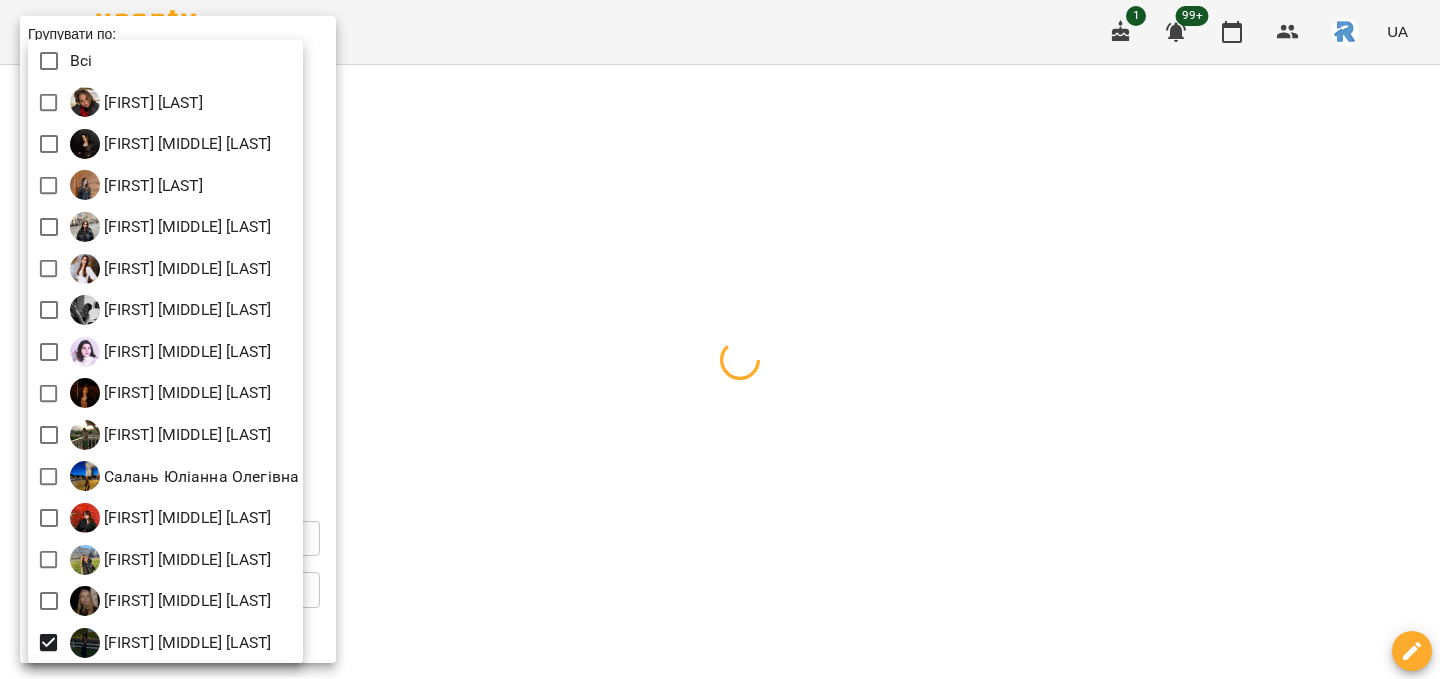 click at bounding box center [720, 339] 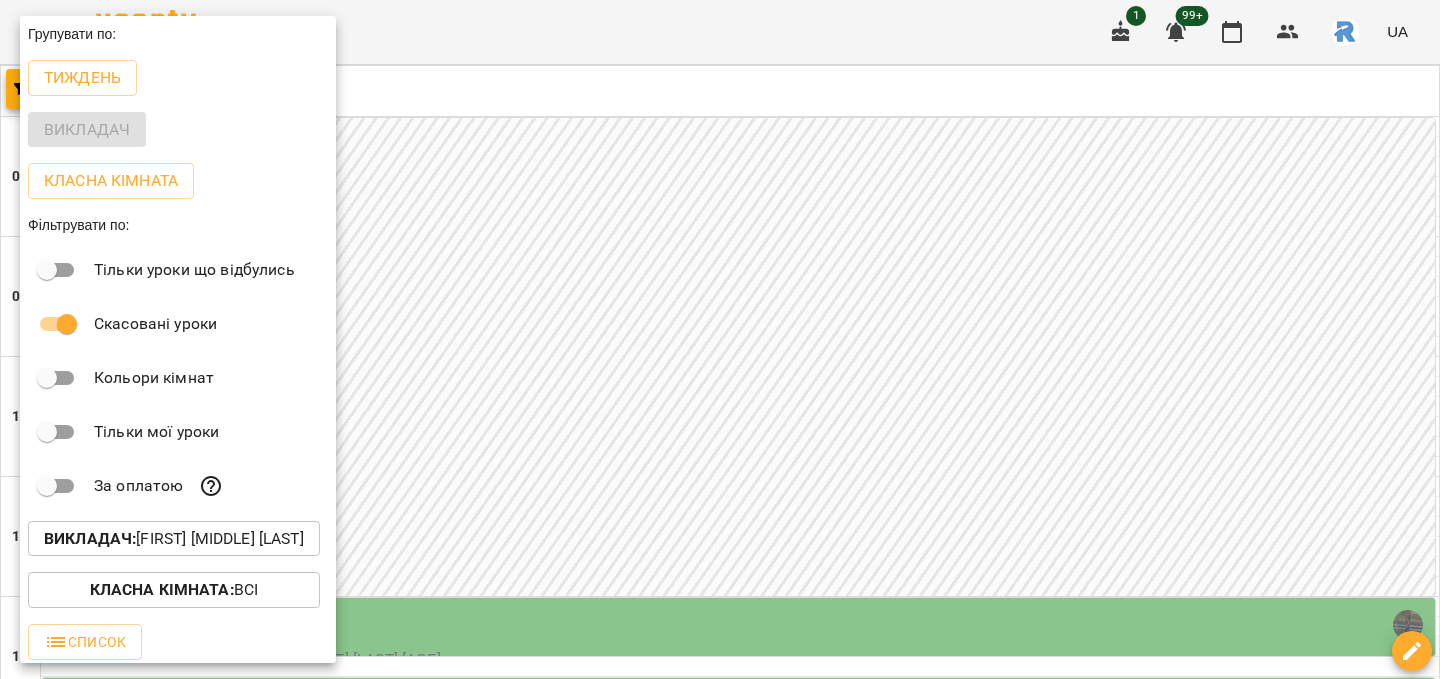click at bounding box center (720, 339) 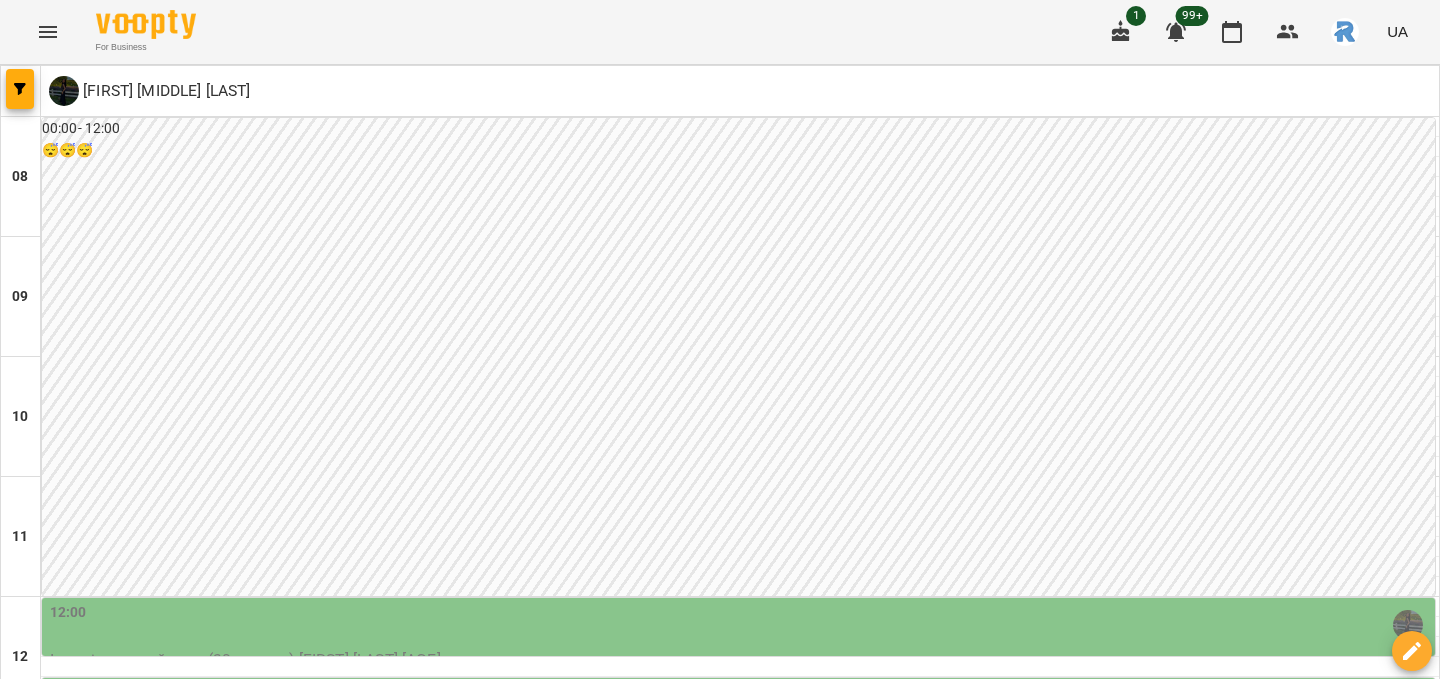 scroll, scrollTop: 393, scrollLeft: 0, axis: vertical 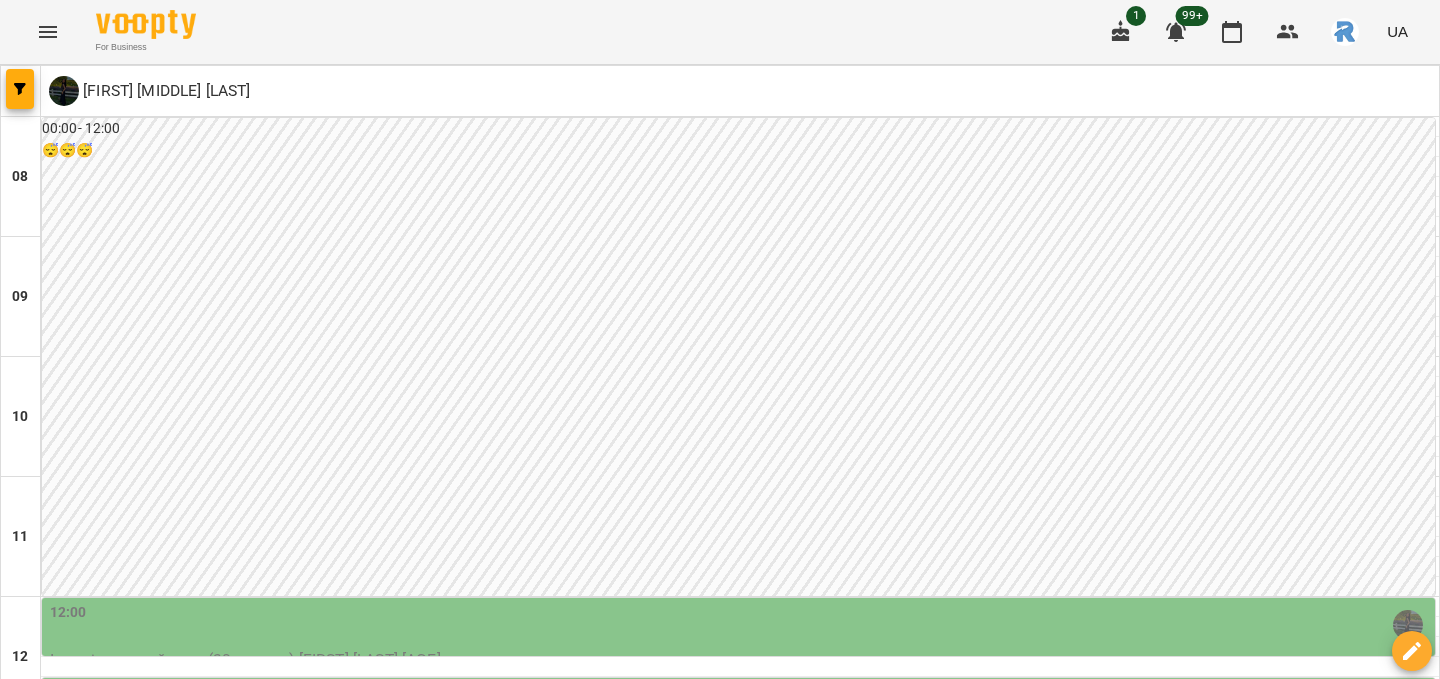 click on "ср" at bounding box center (693, 1703) 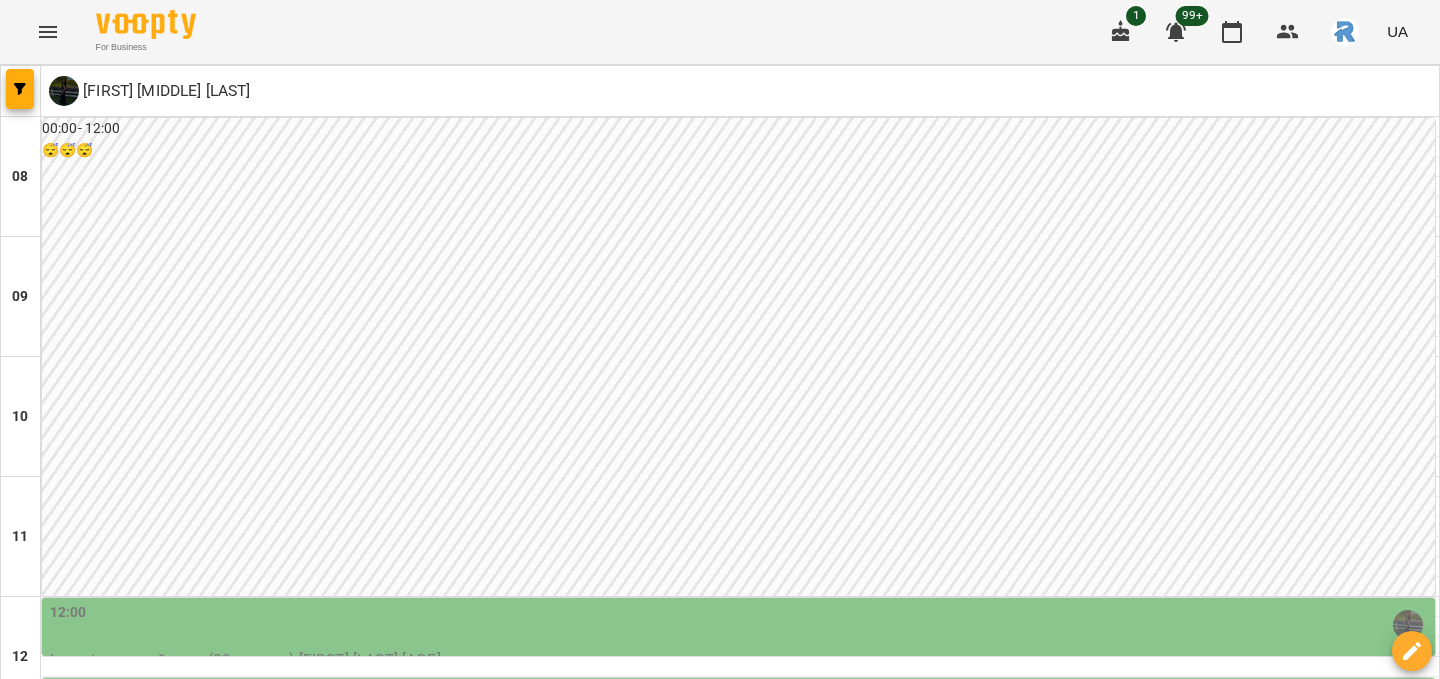 scroll, scrollTop: 745, scrollLeft: 0, axis: vertical 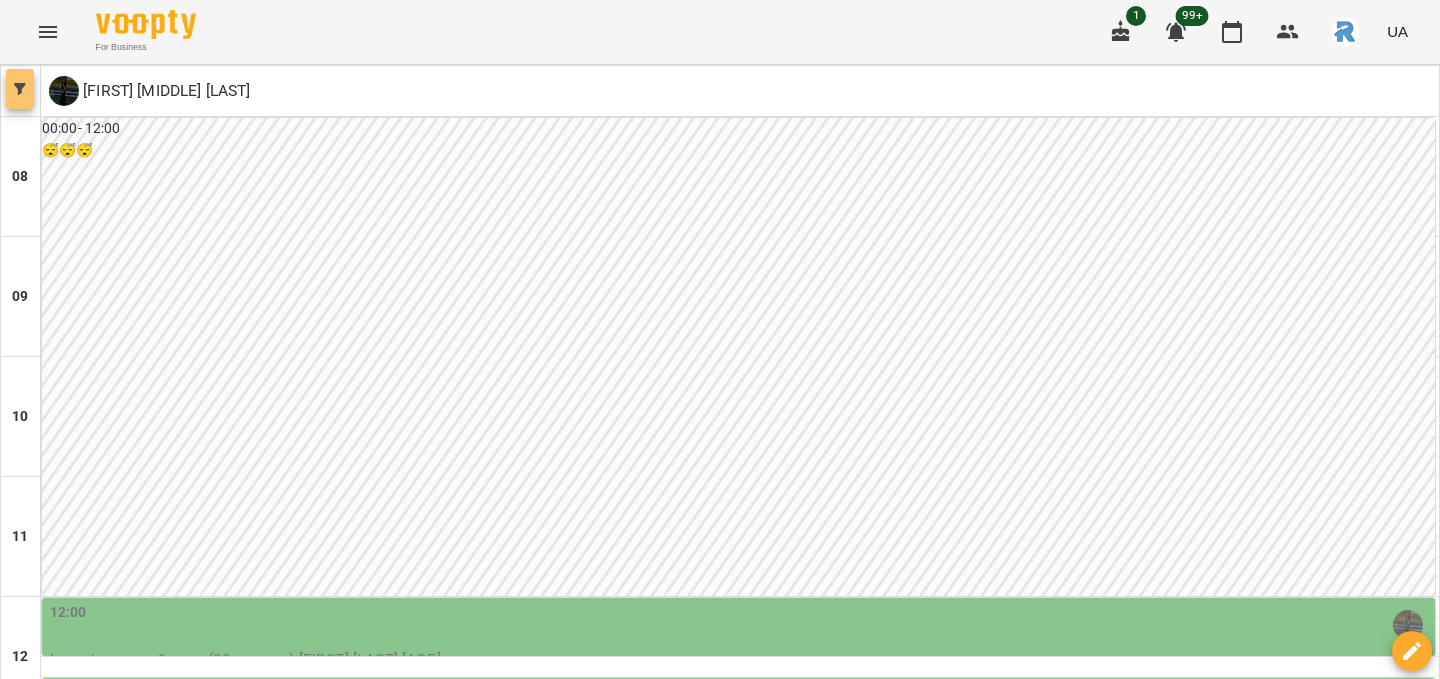 click at bounding box center [20, 89] 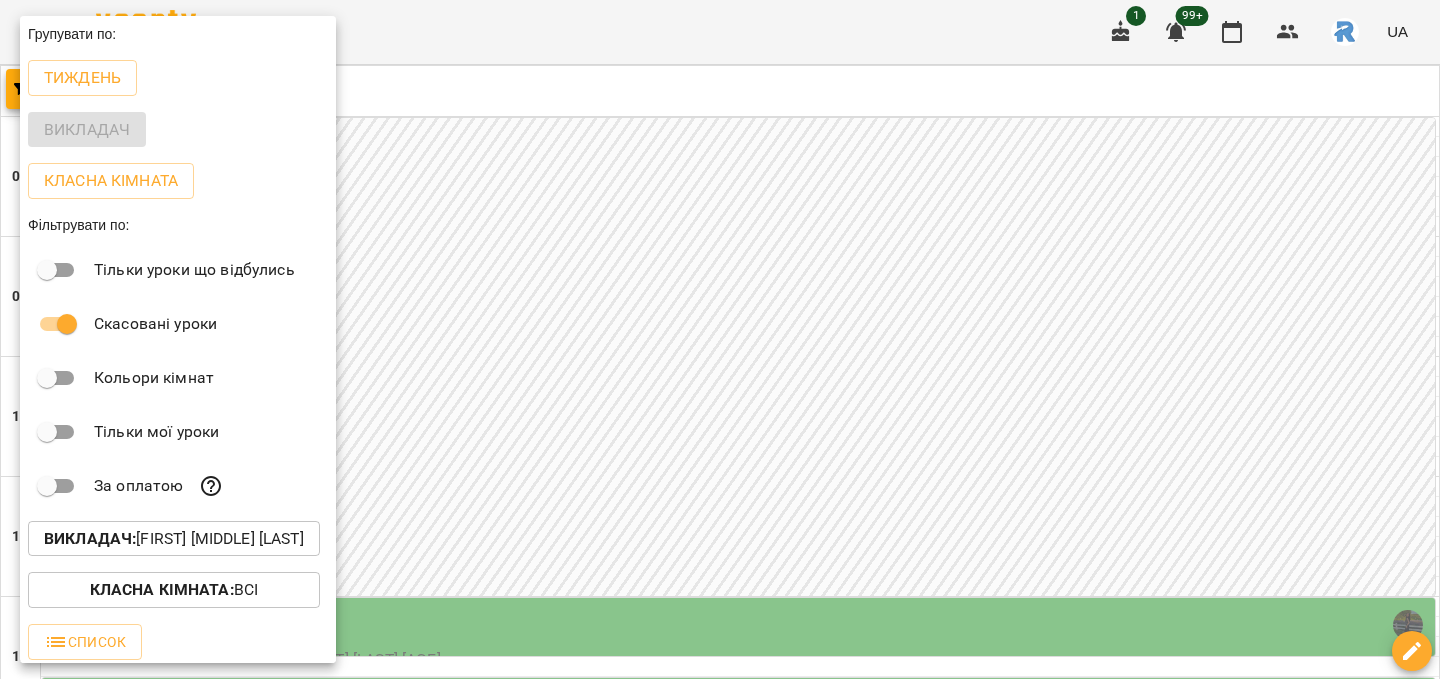 click at bounding box center [720, 339] 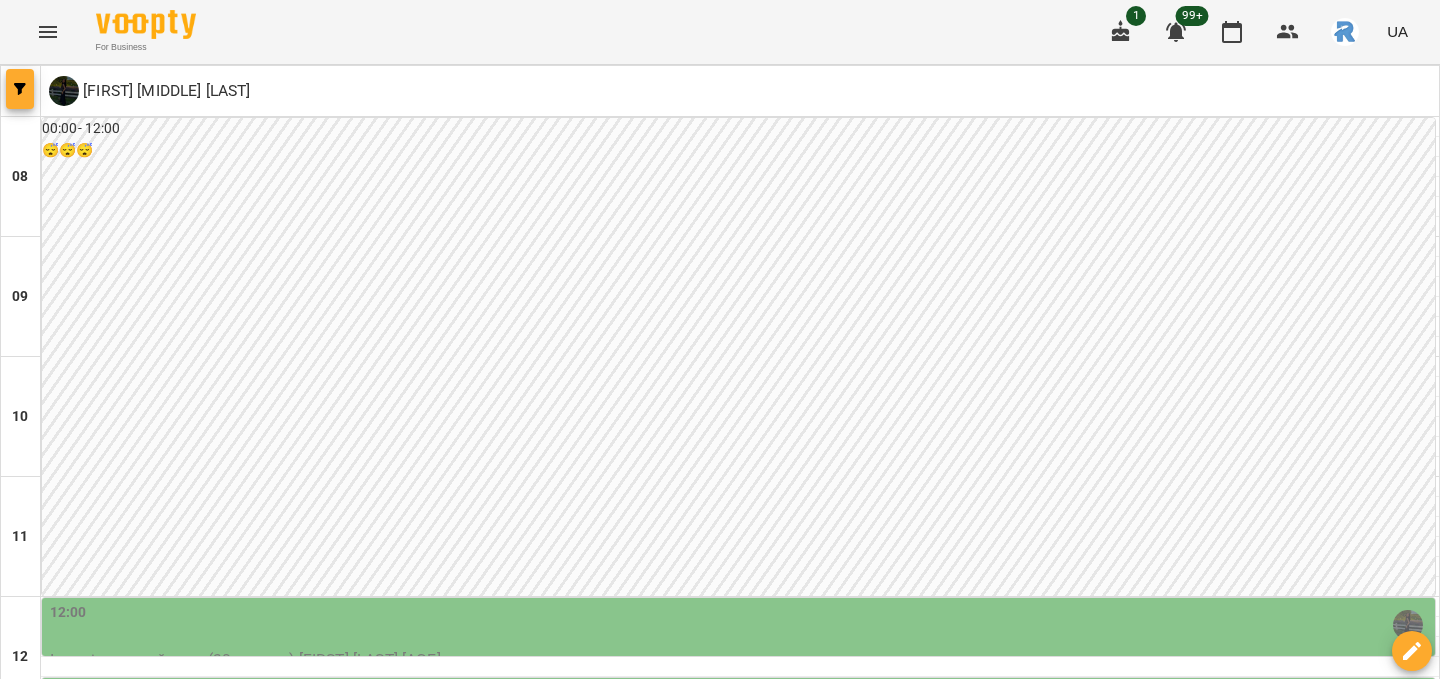 click at bounding box center [20, 89] 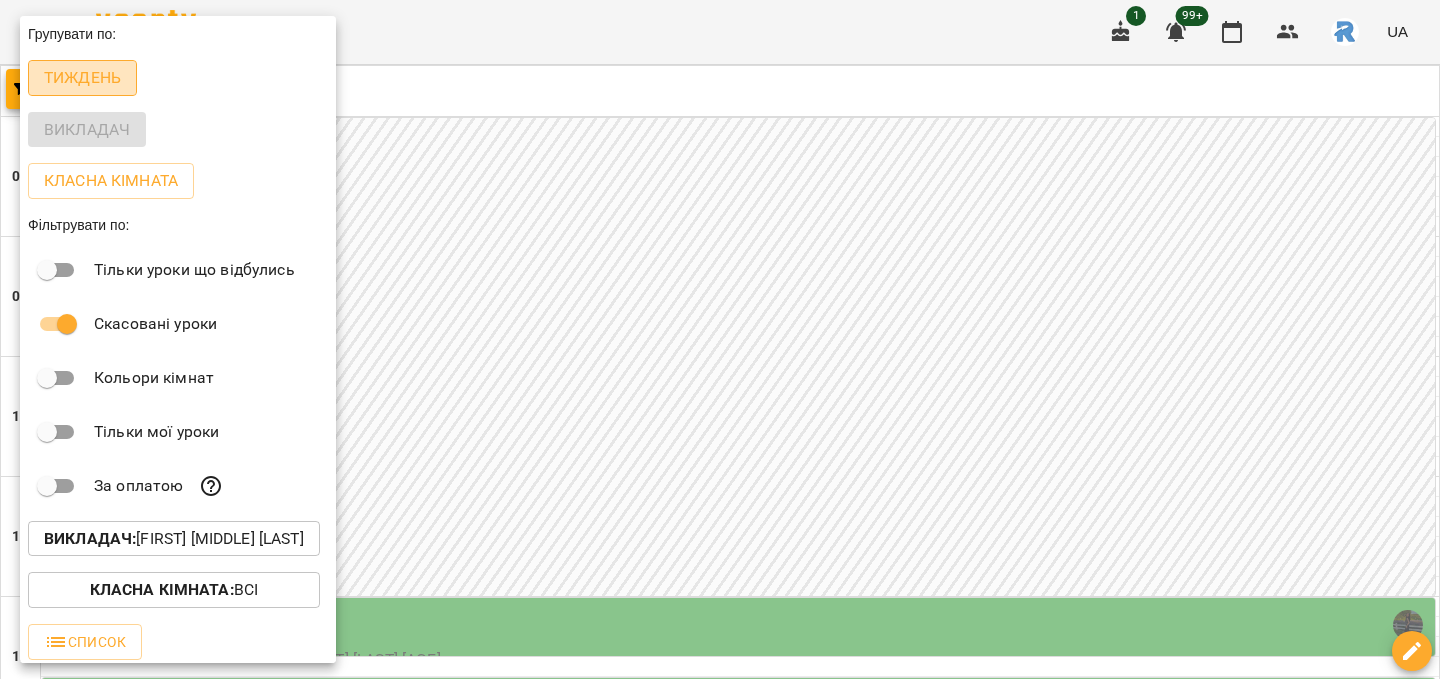click on "Тиждень" at bounding box center [82, 78] 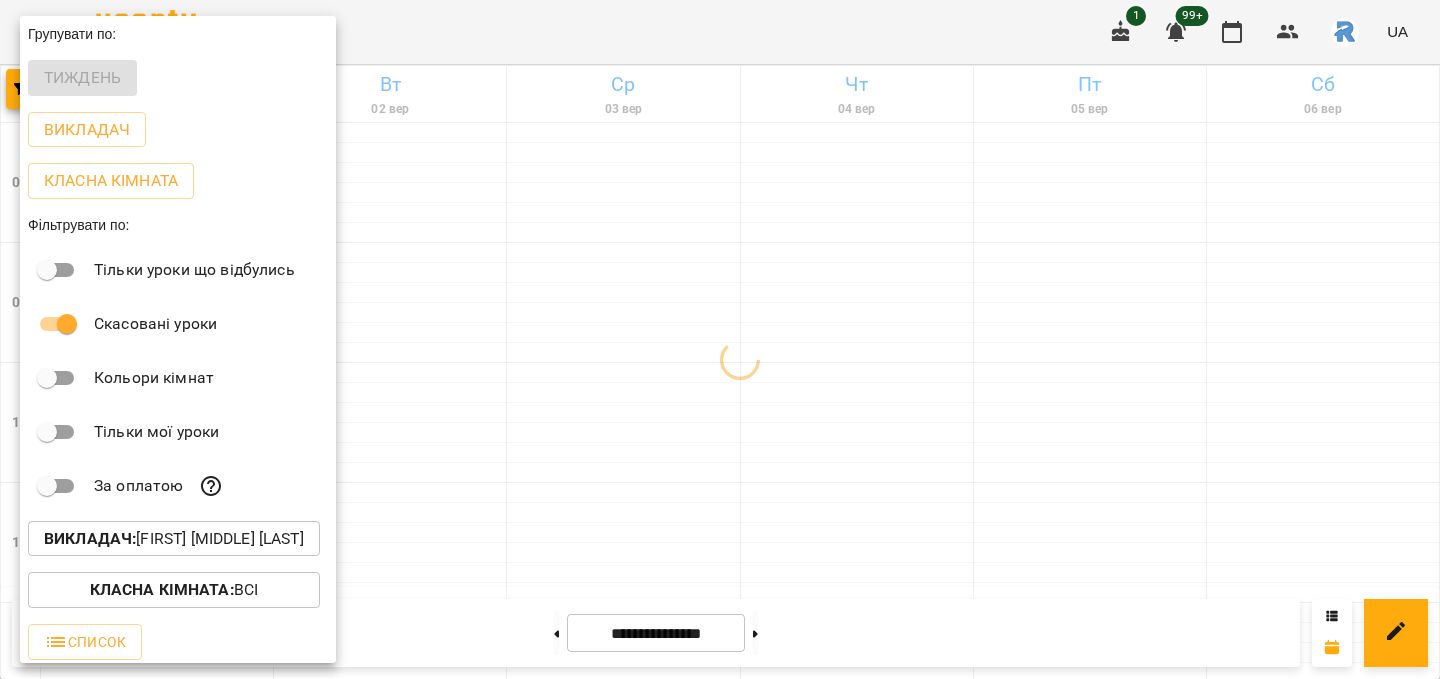 click at bounding box center [720, 339] 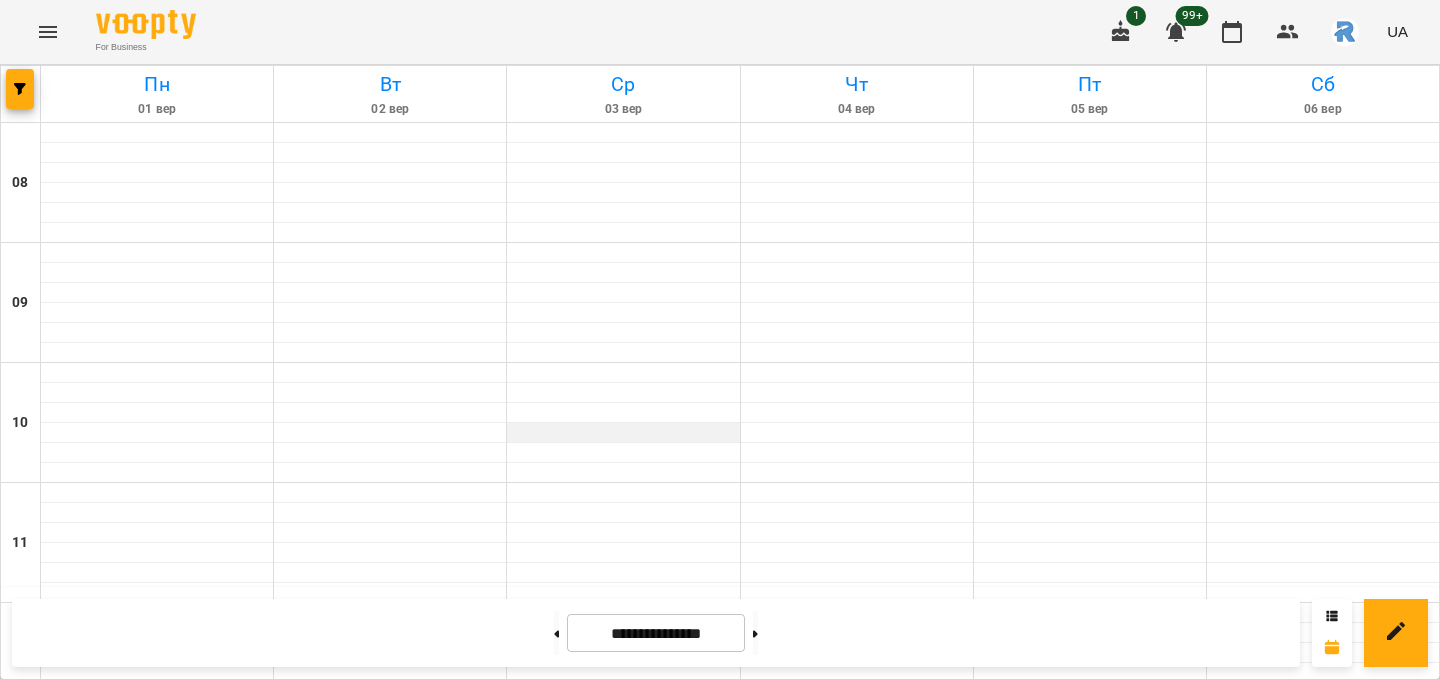 scroll, scrollTop: 763, scrollLeft: 0, axis: vertical 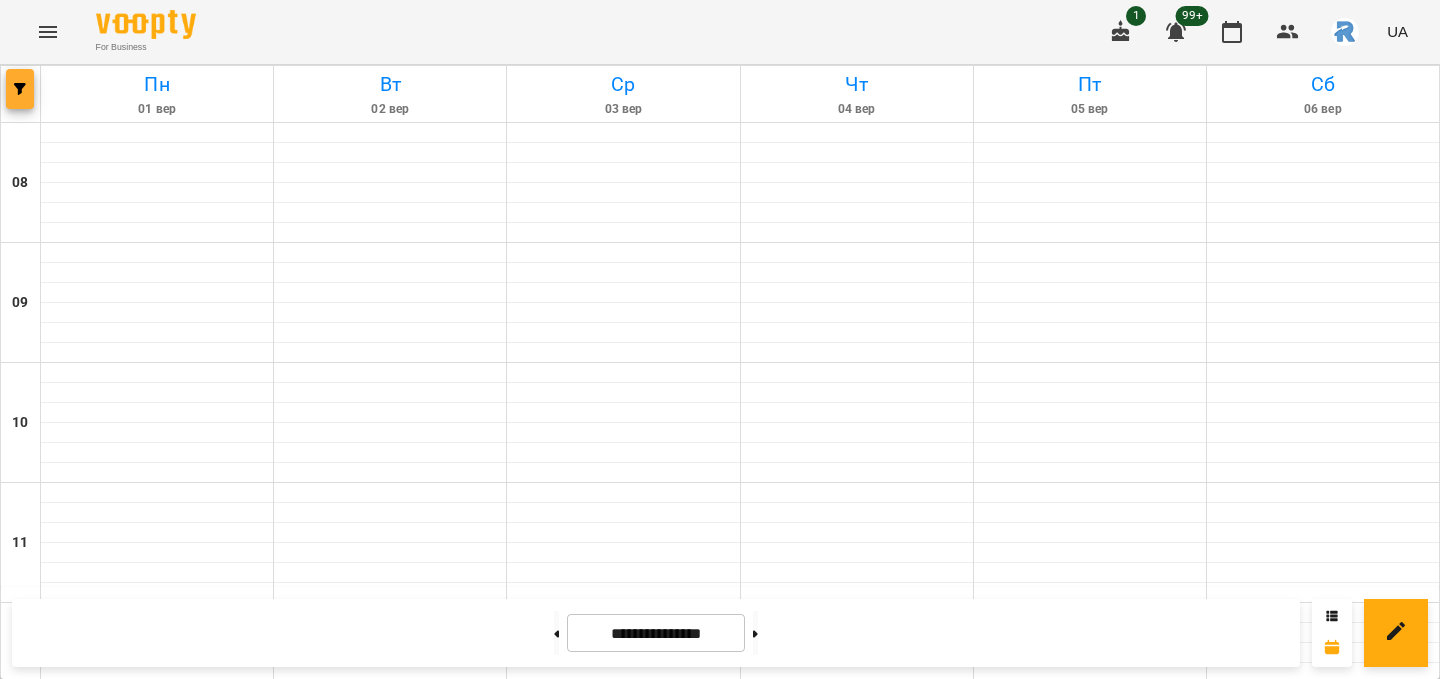 click at bounding box center [20, 89] 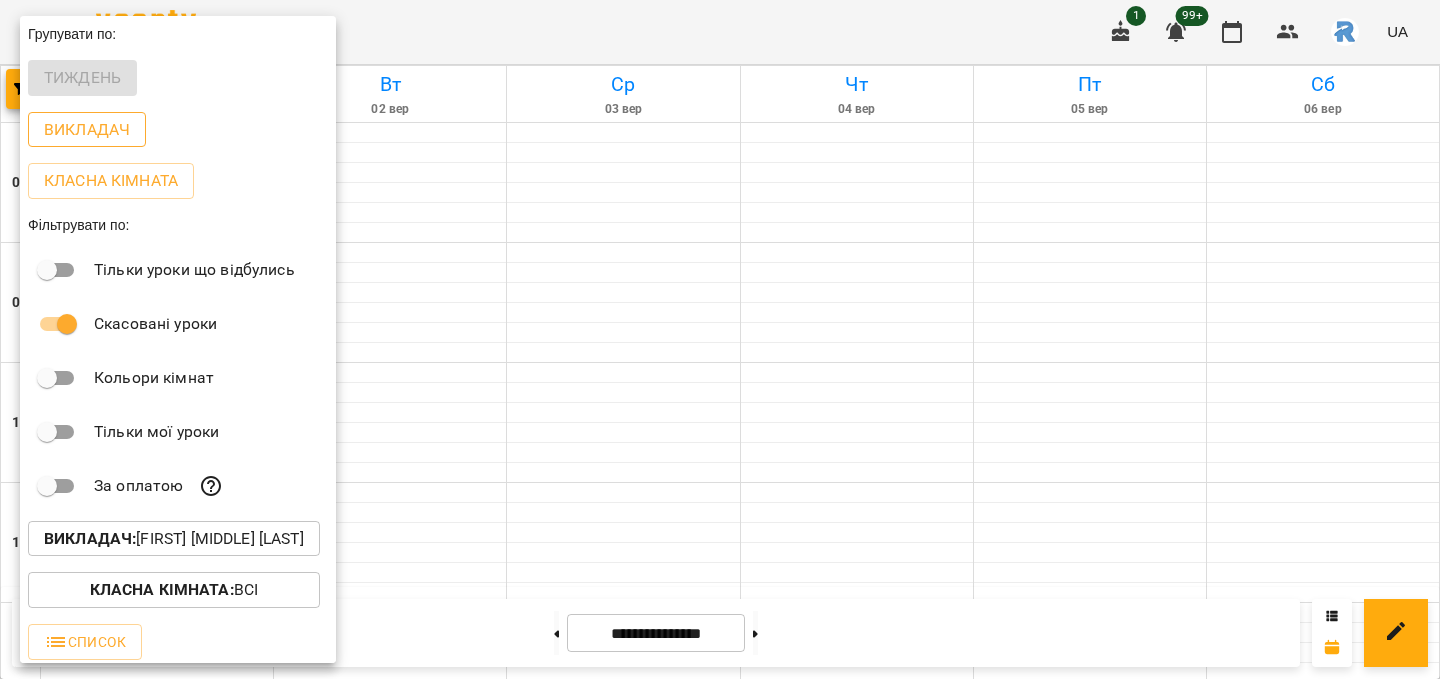 click on "Викладач" at bounding box center (87, 130) 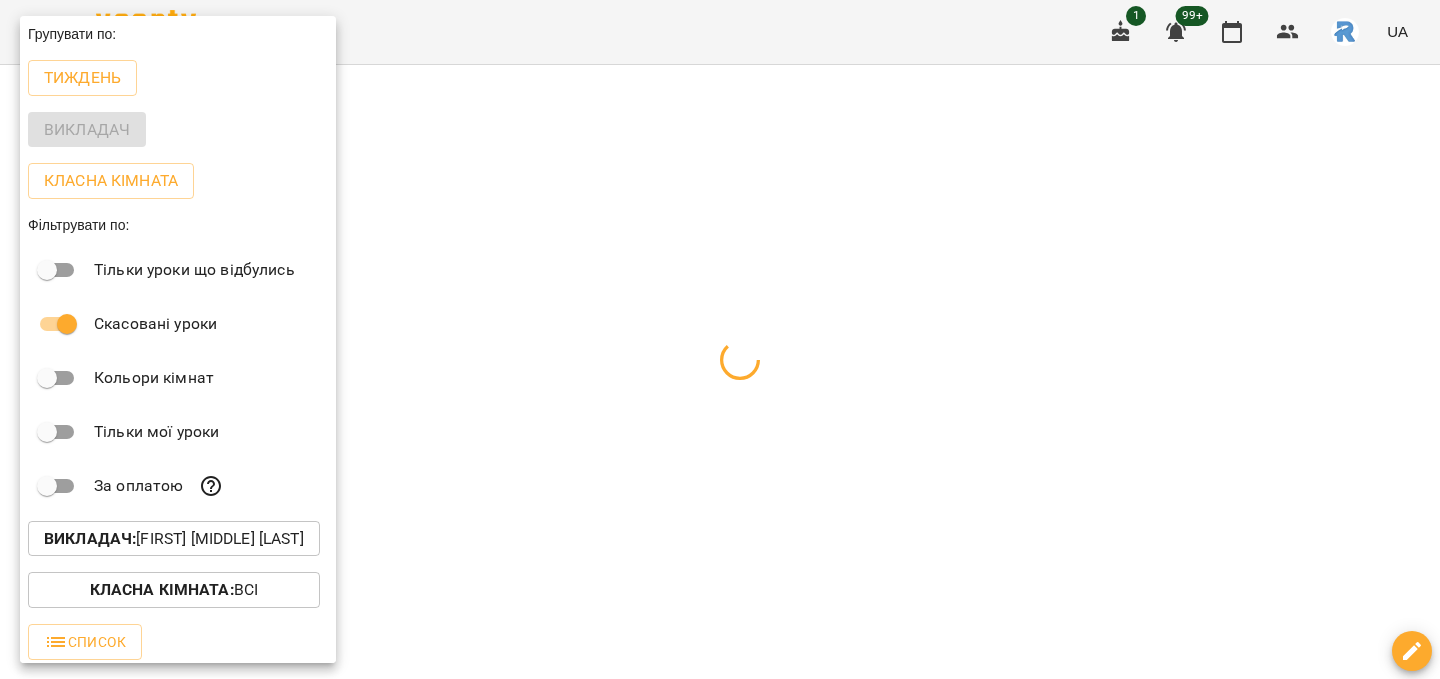 click at bounding box center (720, 339) 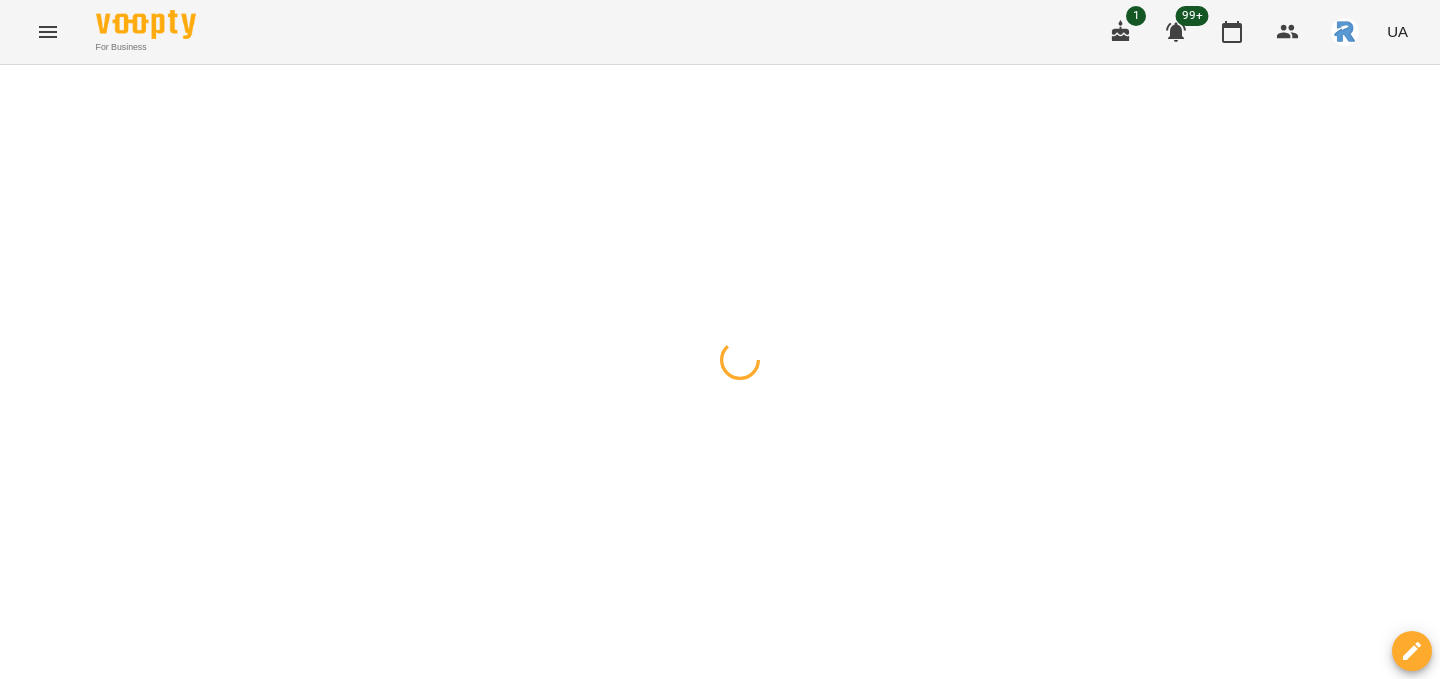 click at bounding box center [720, 65] 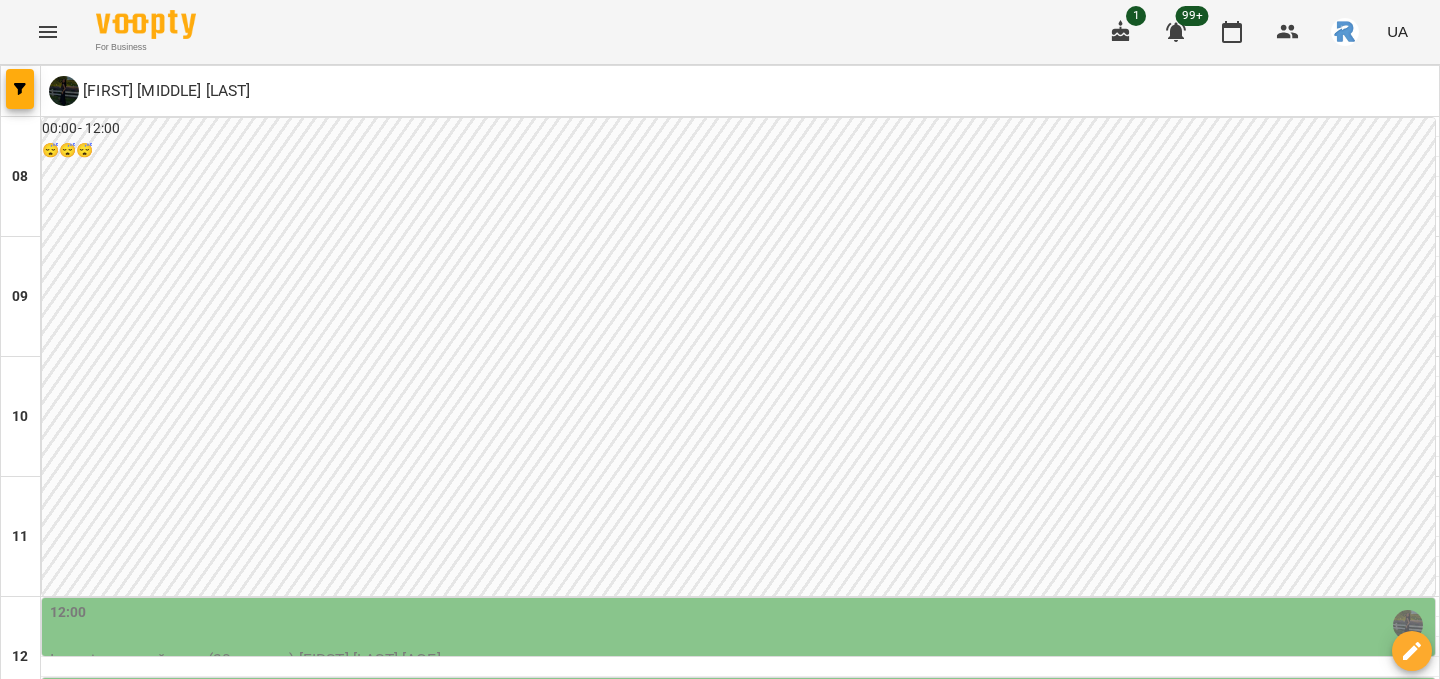 scroll, scrollTop: 804, scrollLeft: 0, axis: vertical 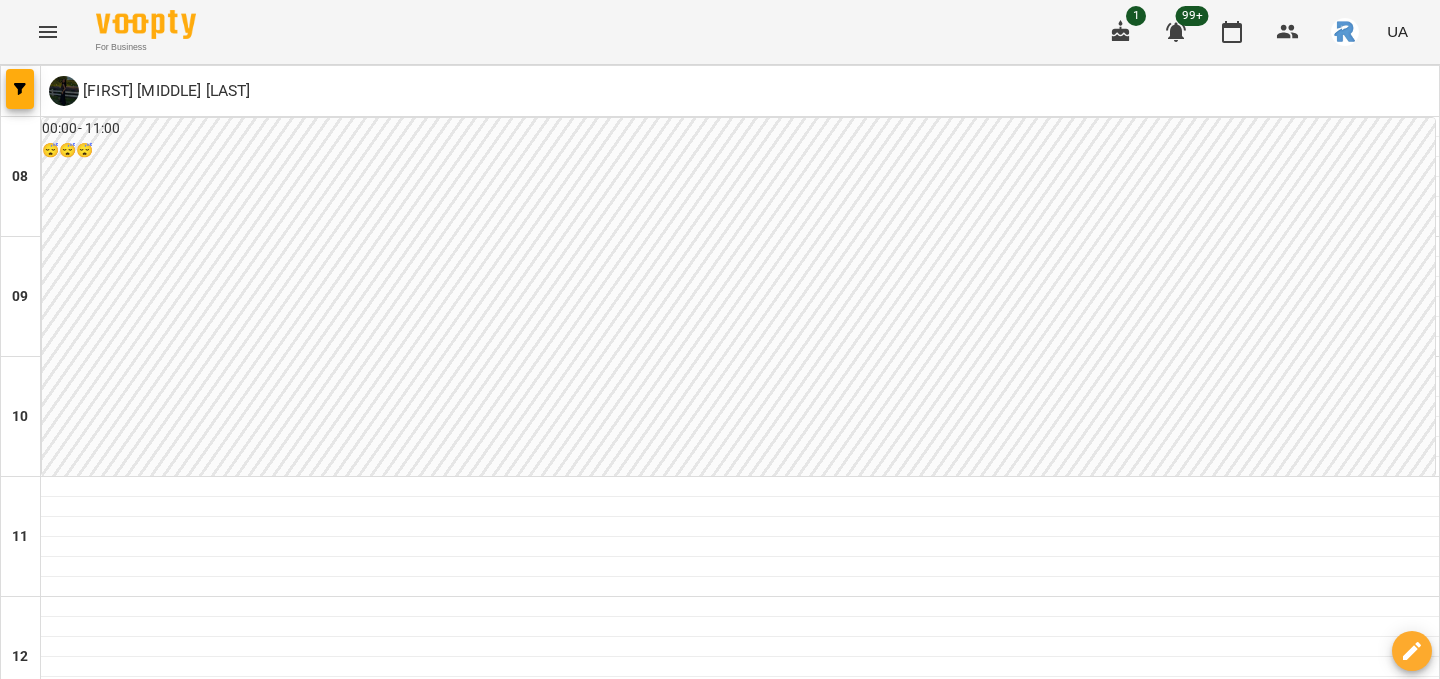 click on "ср" at bounding box center [695, 1703] 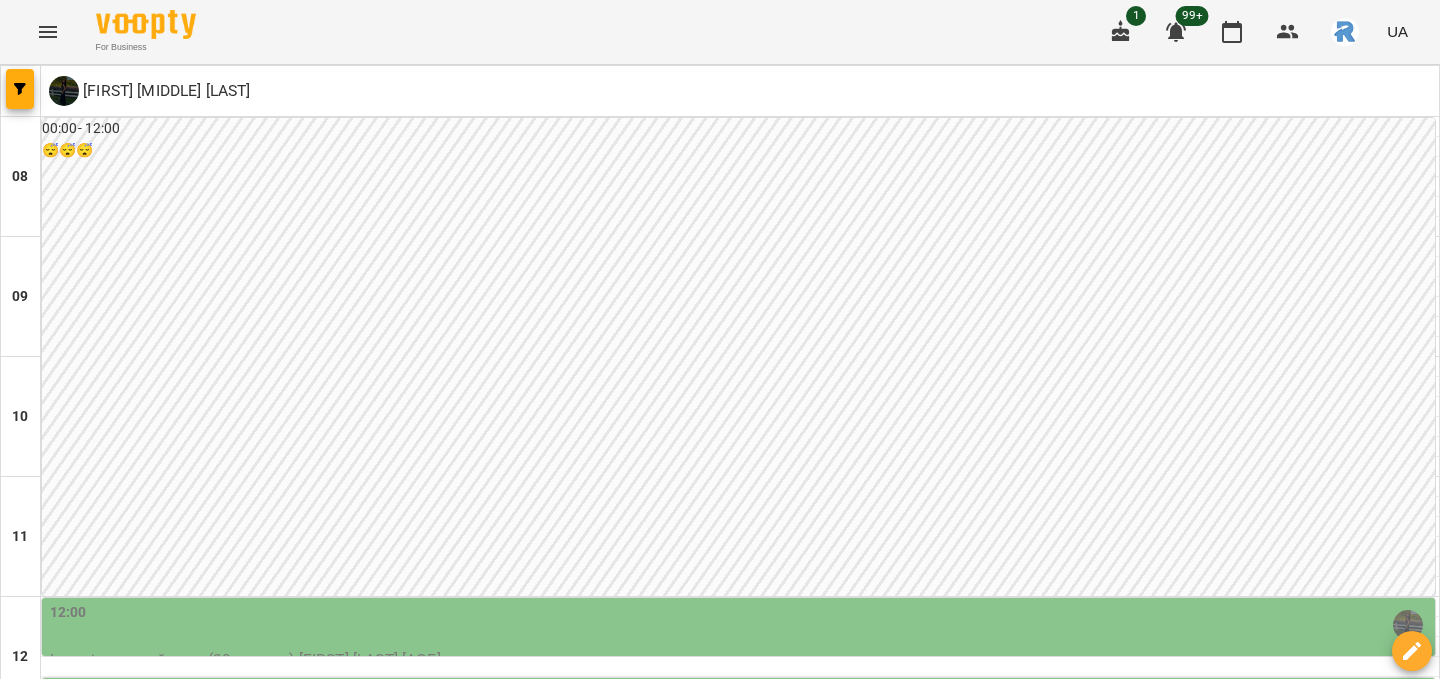 scroll, scrollTop: 754, scrollLeft: 0, axis: vertical 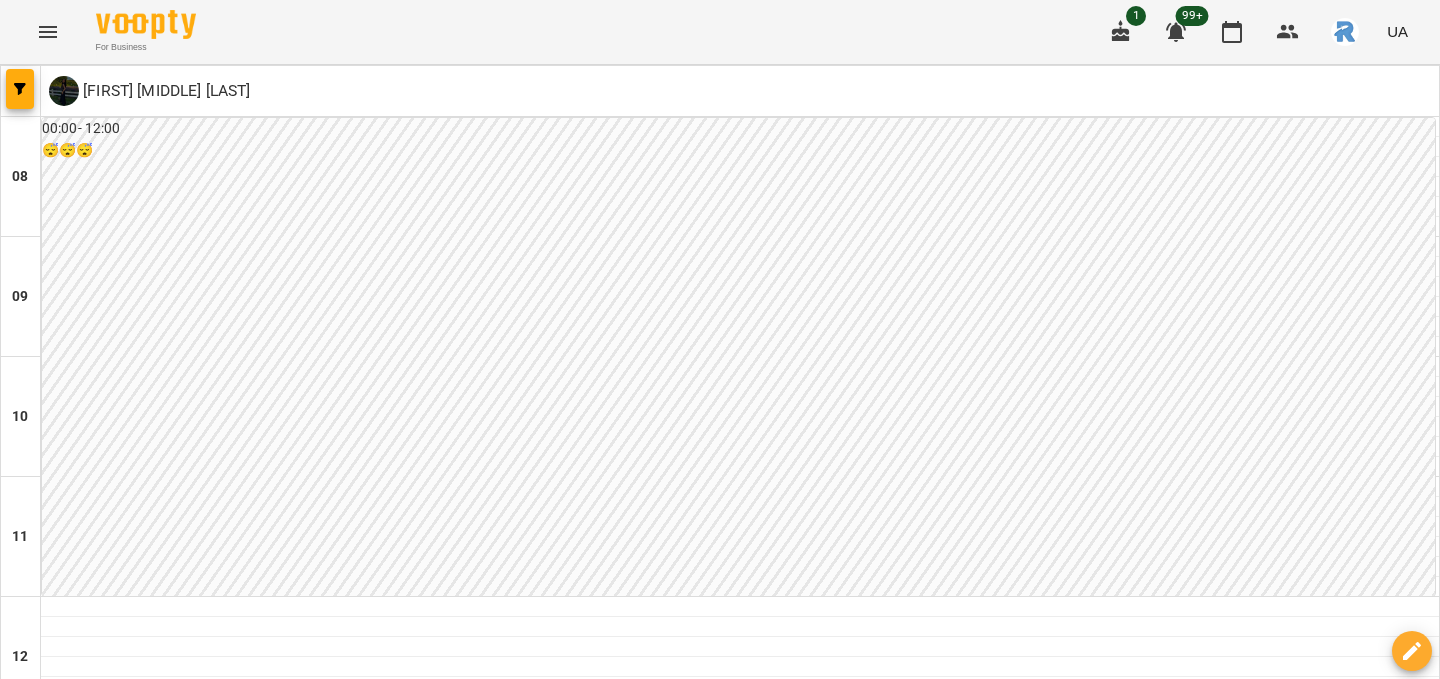 click on "вт" at bounding box center (274, 1703) 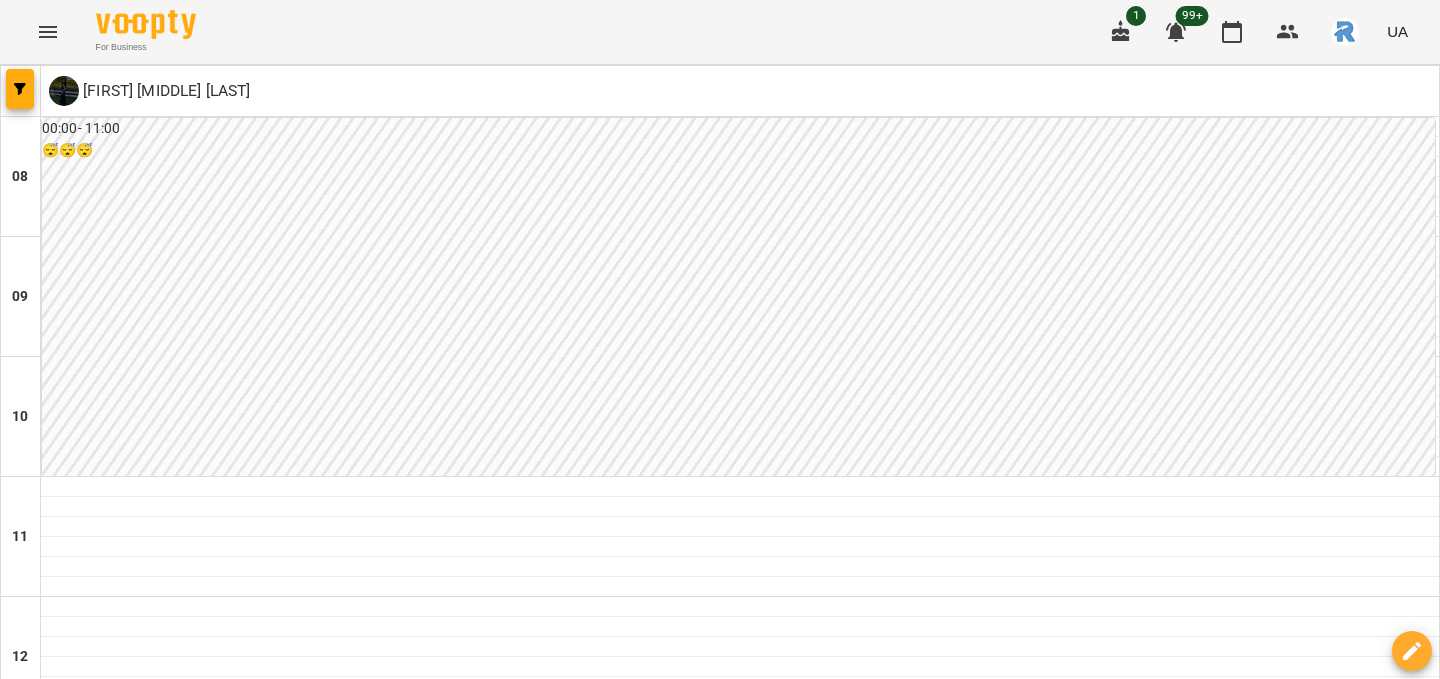 scroll, scrollTop: 626, scrollLeft: 0, axis: vertical 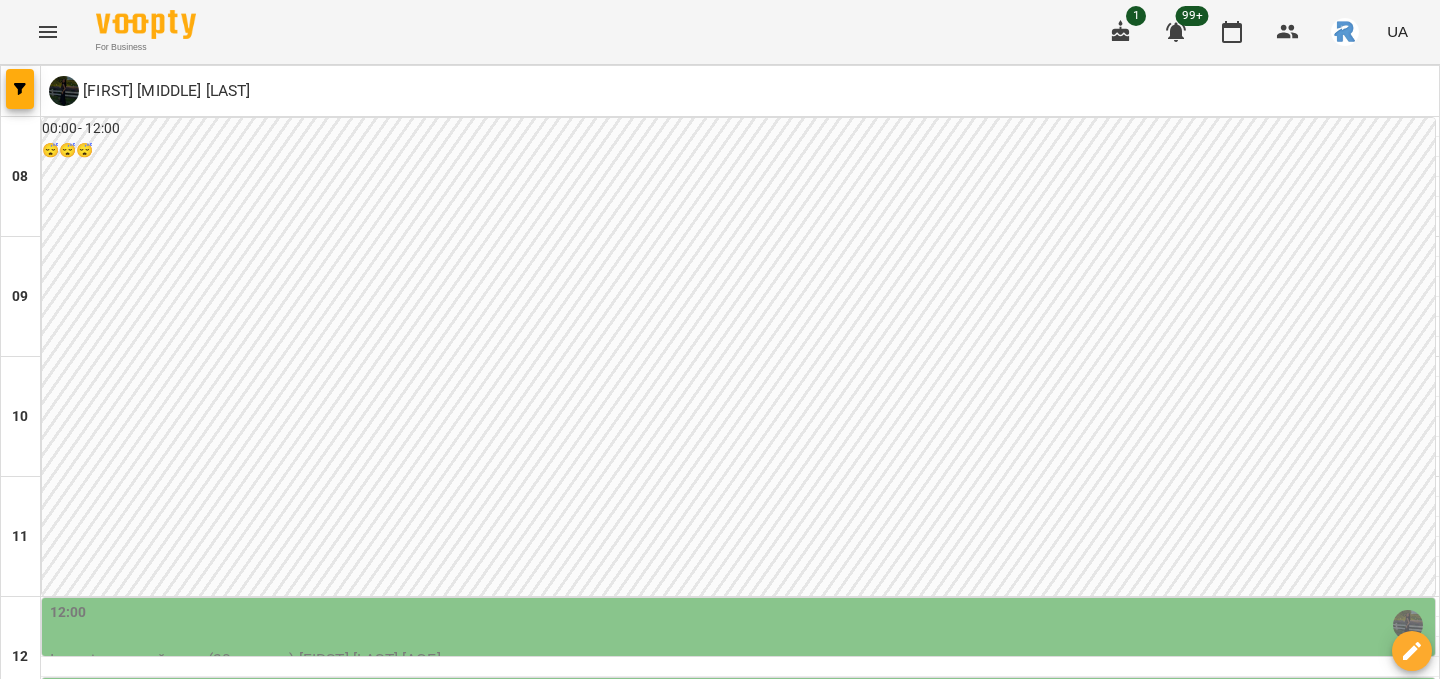 click on "**********" at bounding box center [720, 1768] 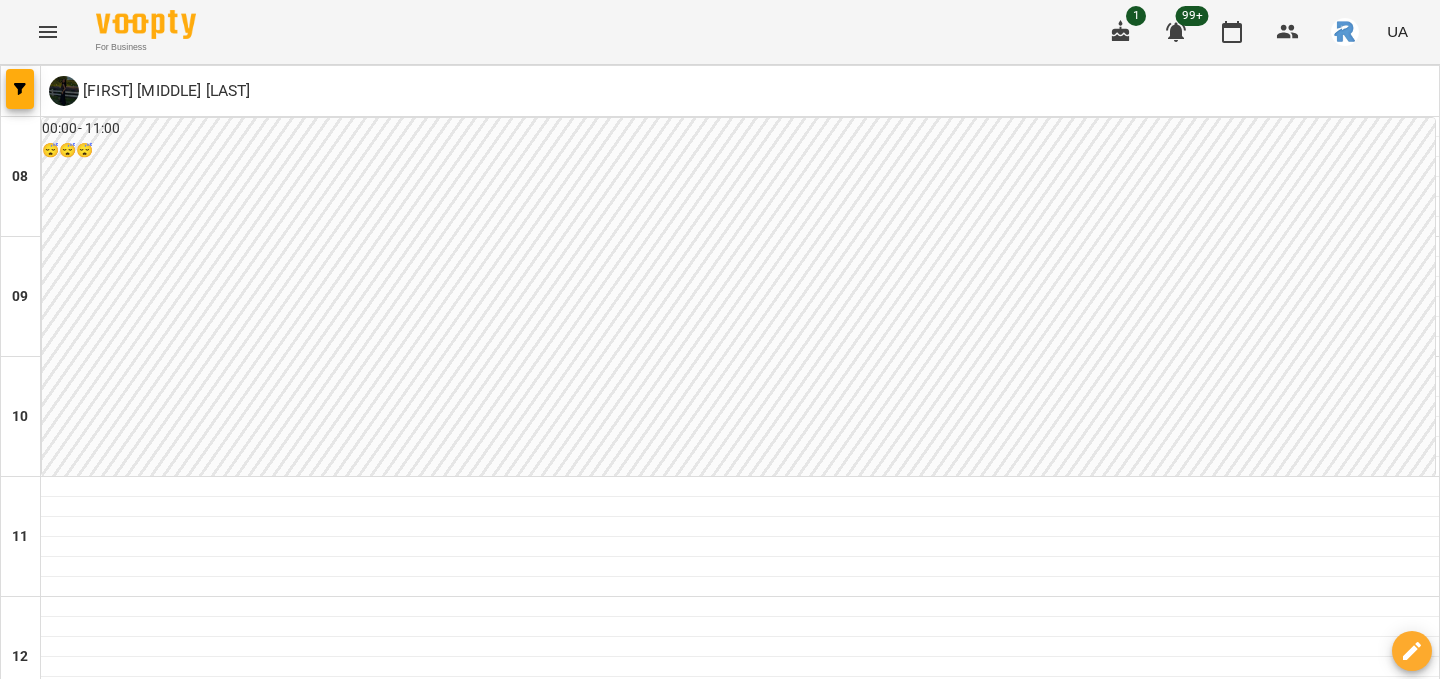 scroll, scrollTop: 500, scrollLeft: 0, axis: vertical 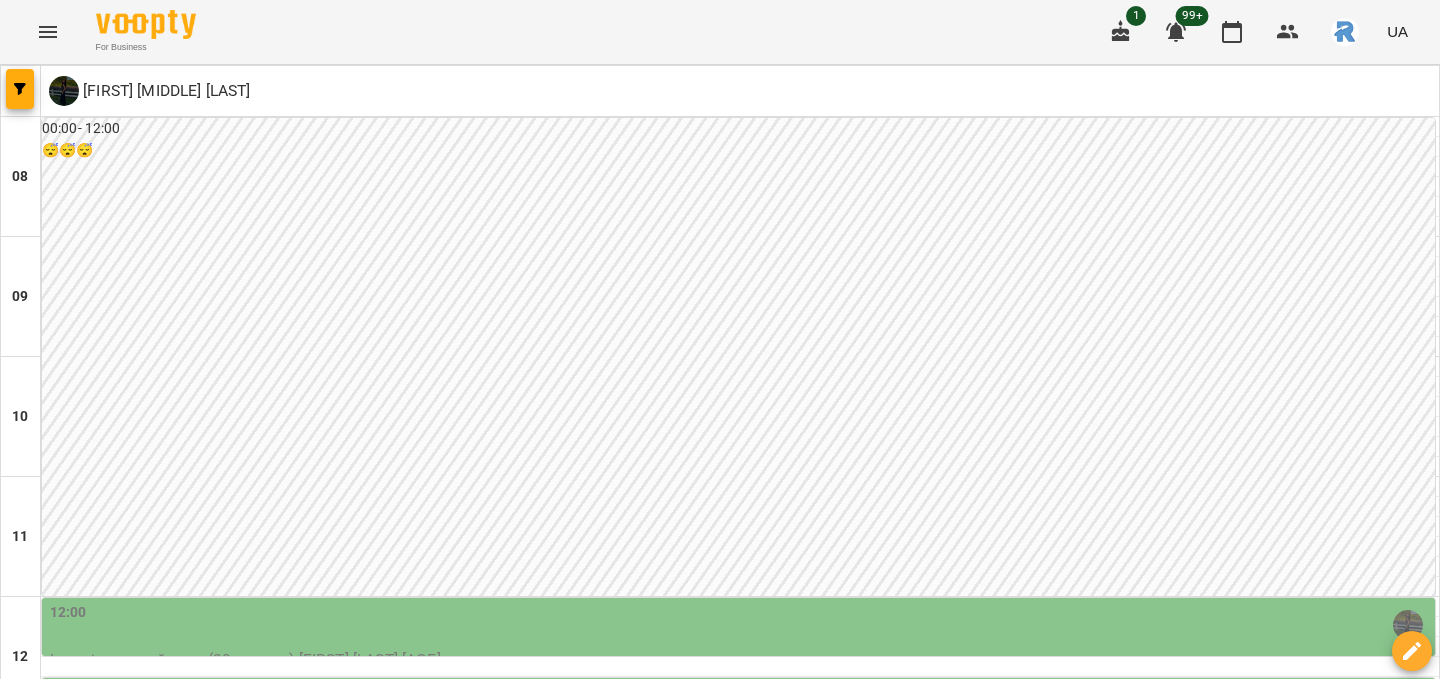 click on "чт 04 вер" at bounding box center [931, 1709] 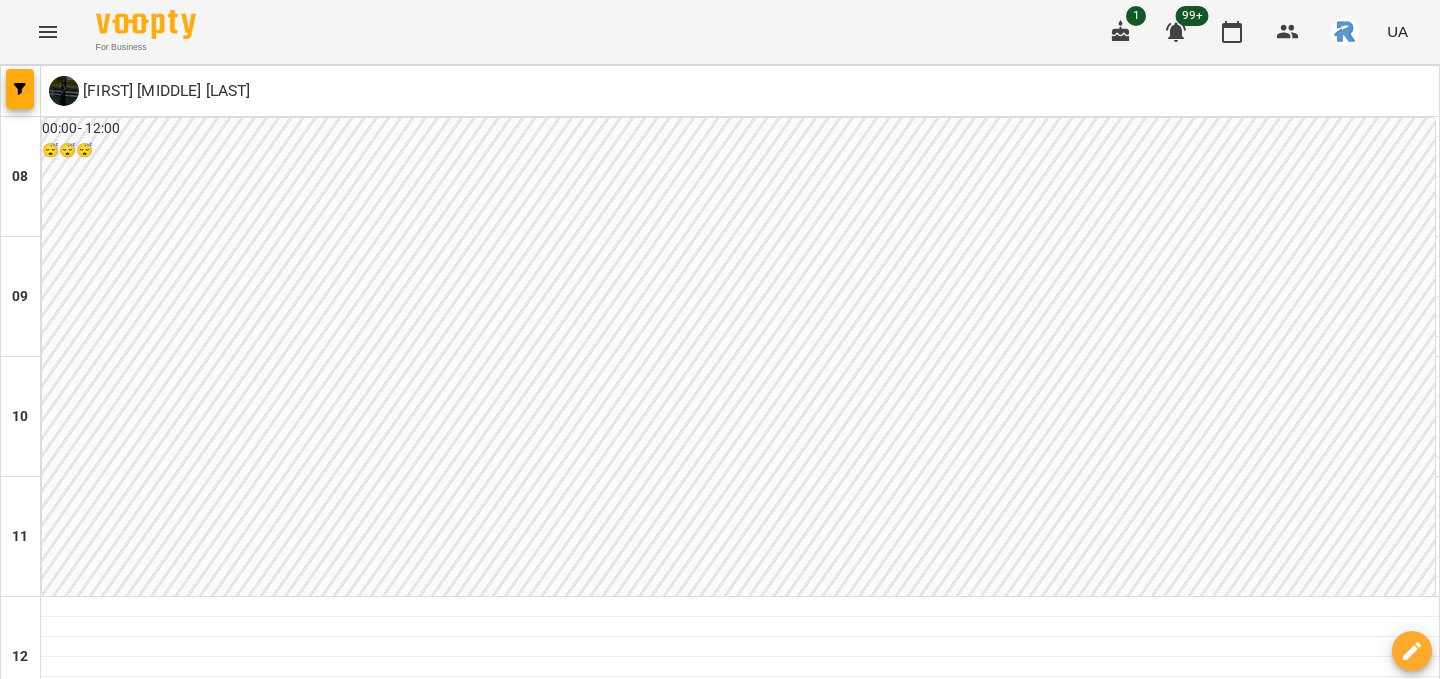 click at bounding box center [620, 1768] 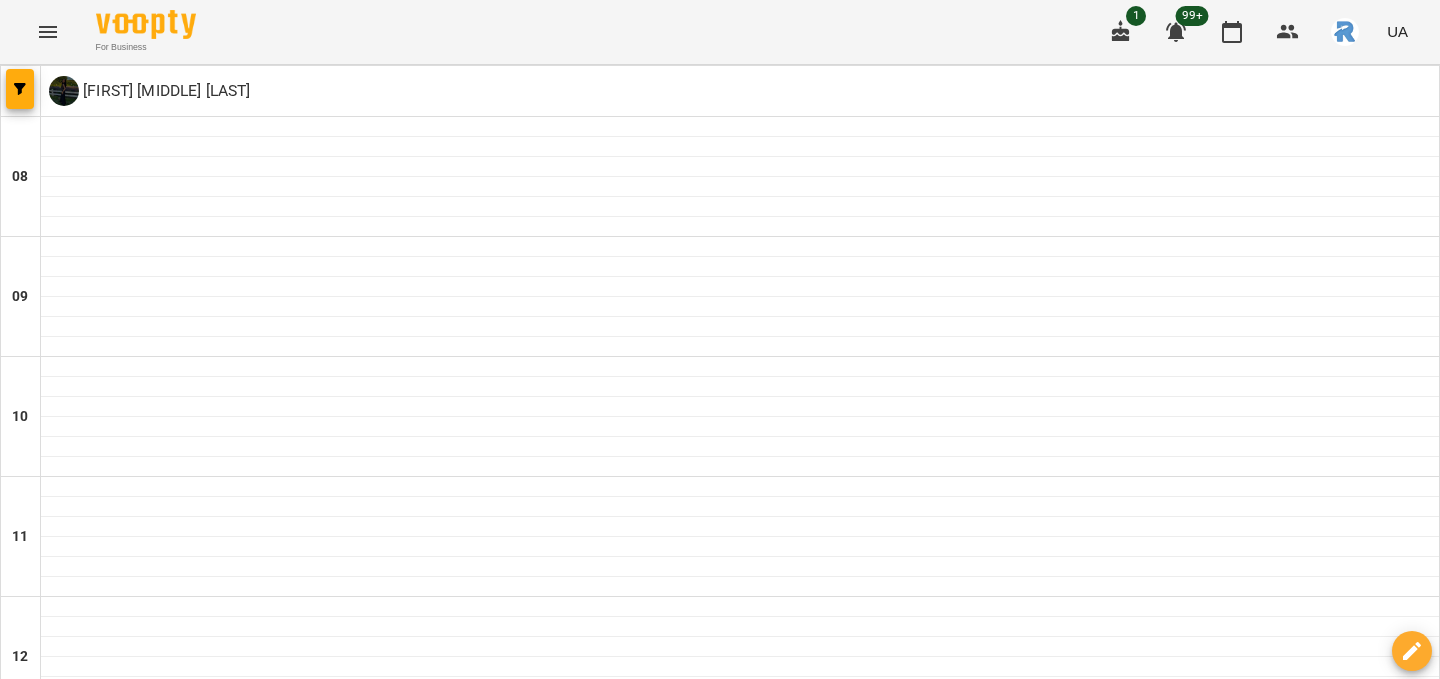 click at bounding box center (620, 1768) 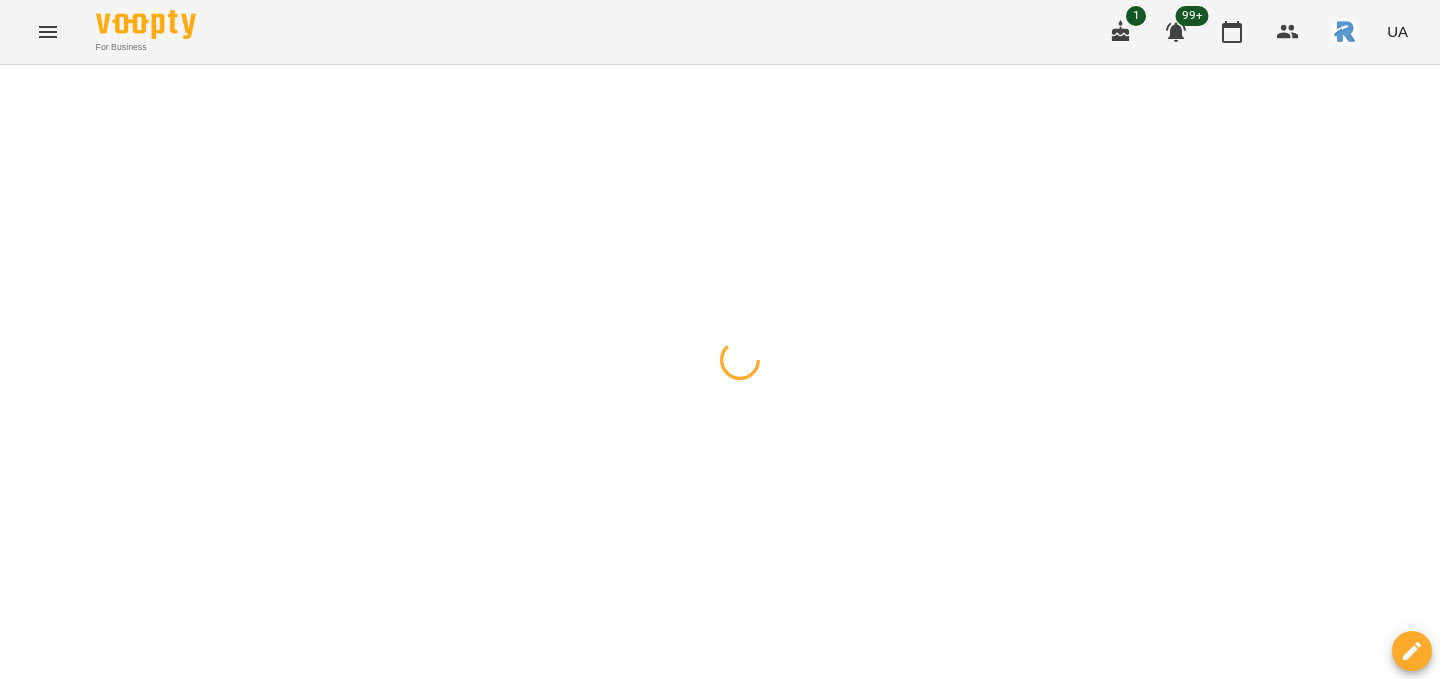 click at bounding box center (720, 65) 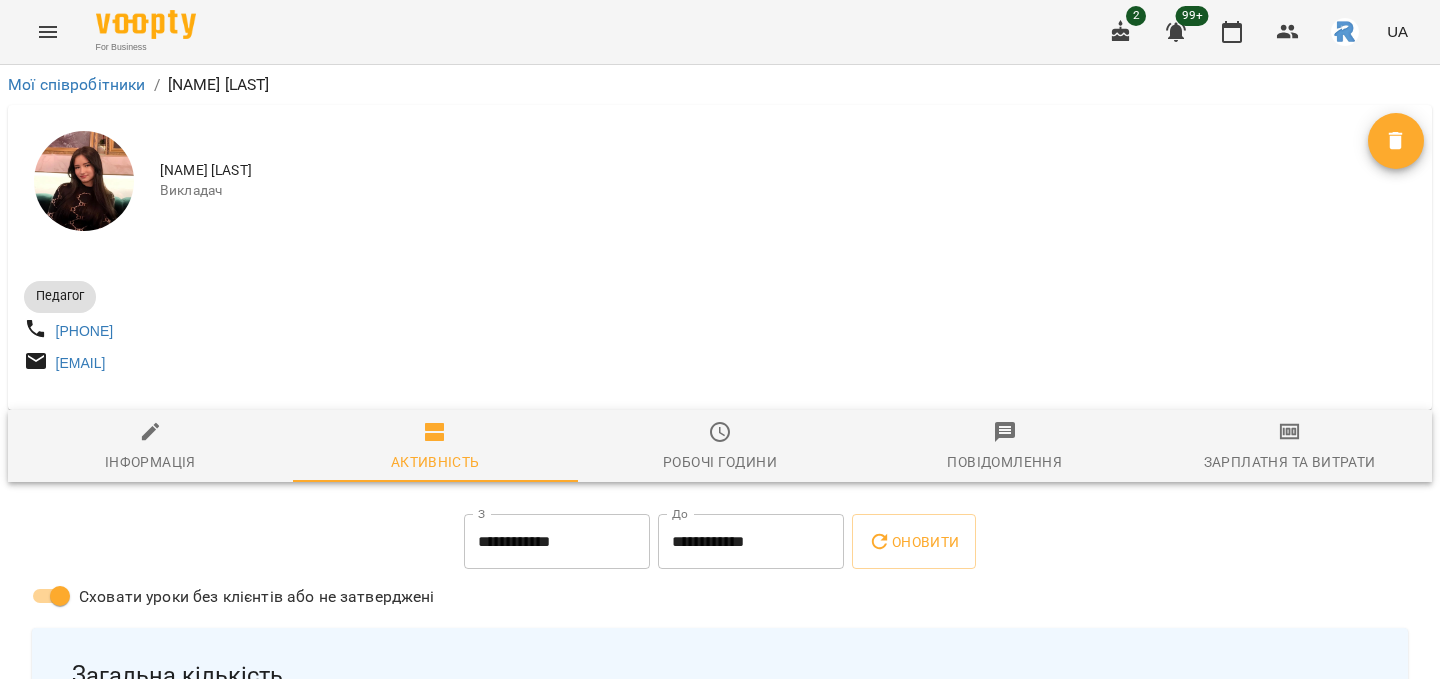 scroll, scrollTop: 0, scrollLeft: 0, axis: both 